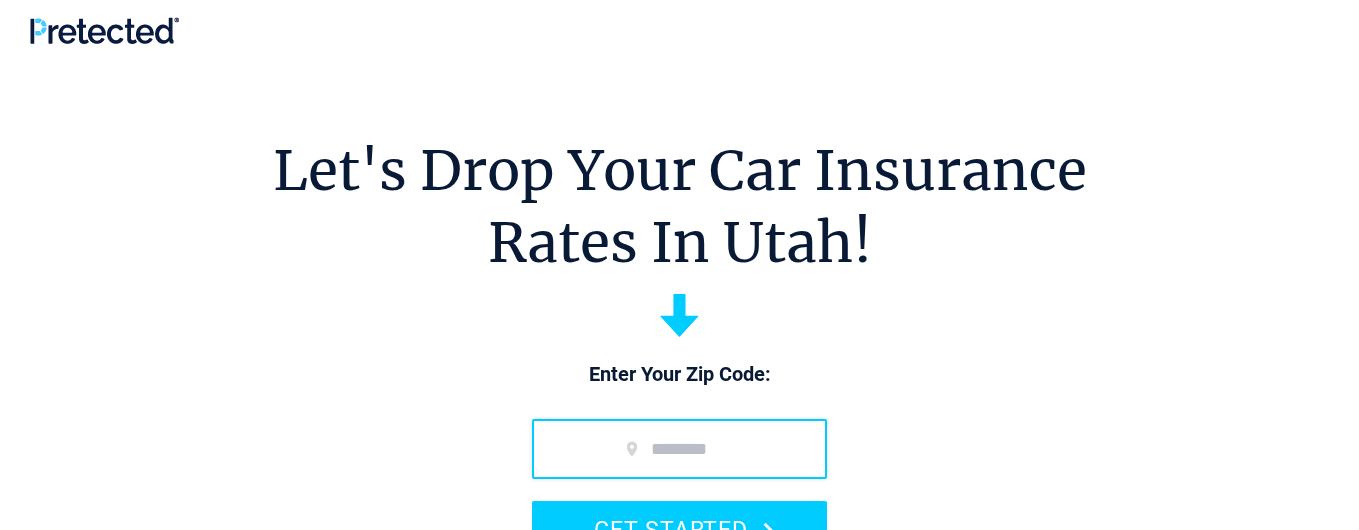scroll, scrollTop: 0, scrollLeft: 0, axis: both 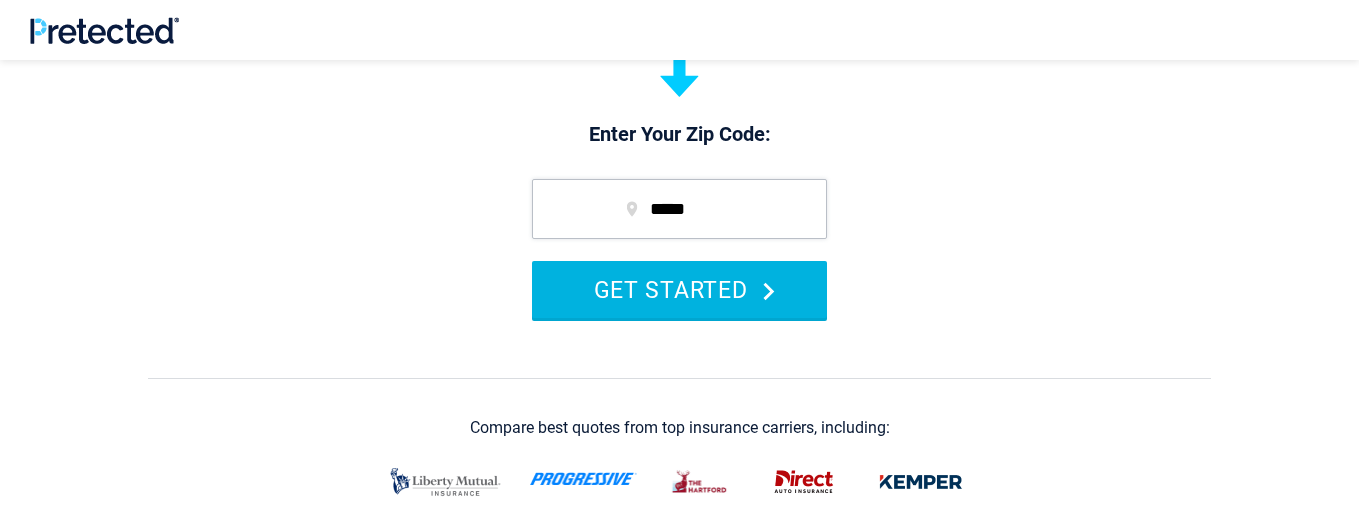 click on "GET STARTED" at bounding box center [679, 289] 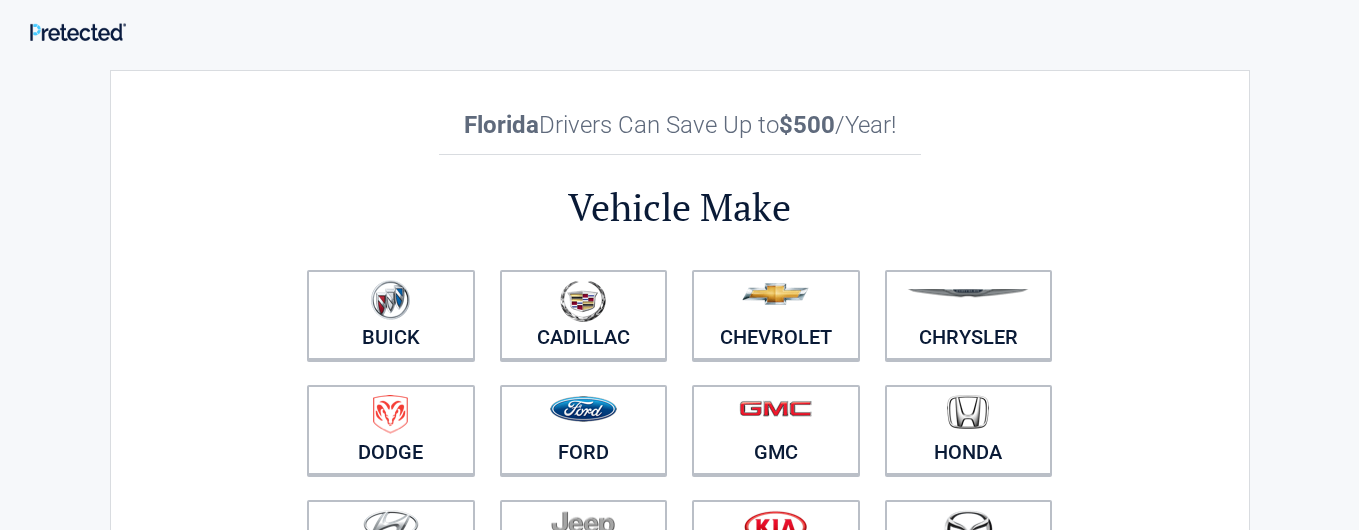scroll, scrollTop: 0, scrollLeft: 0, axis: both 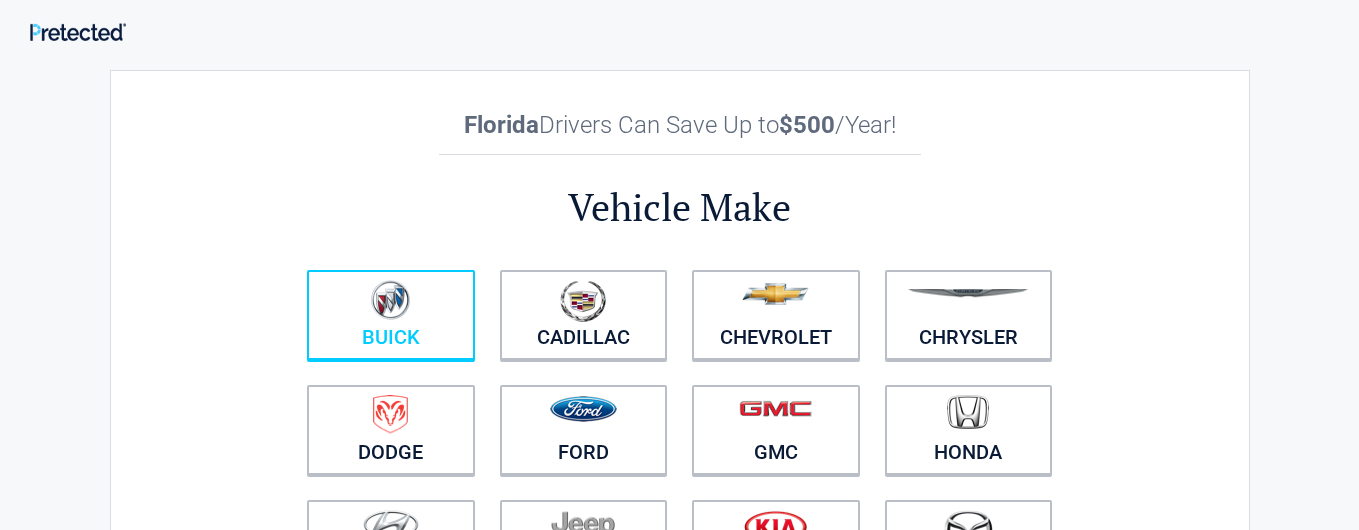 click at bounding box center (390, 300) 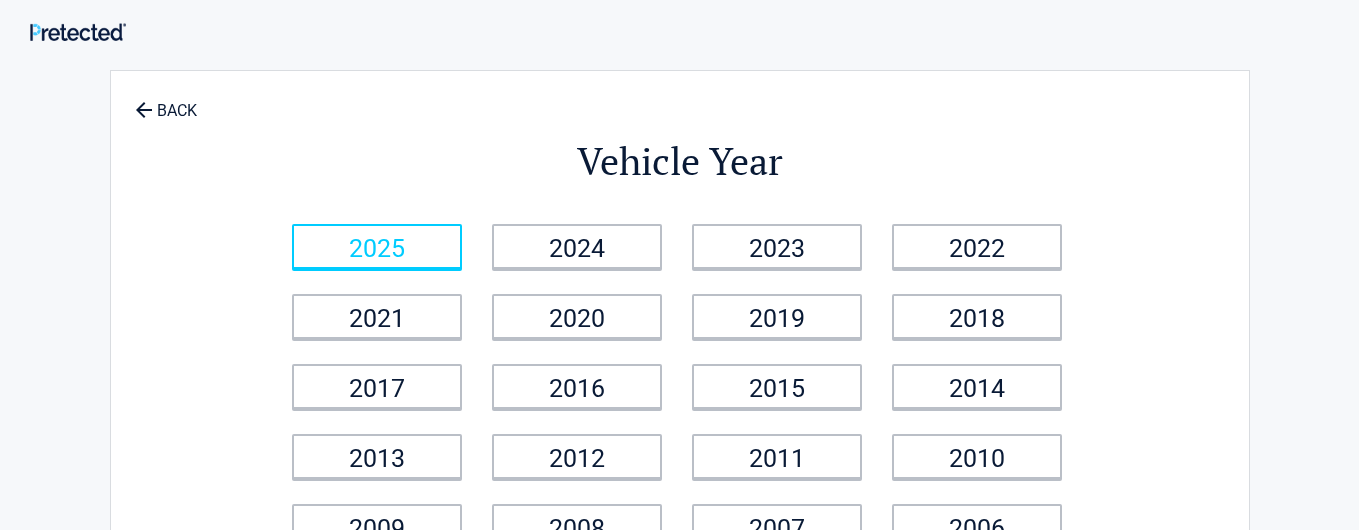 click on "2025" at bounding box center (377, 246) 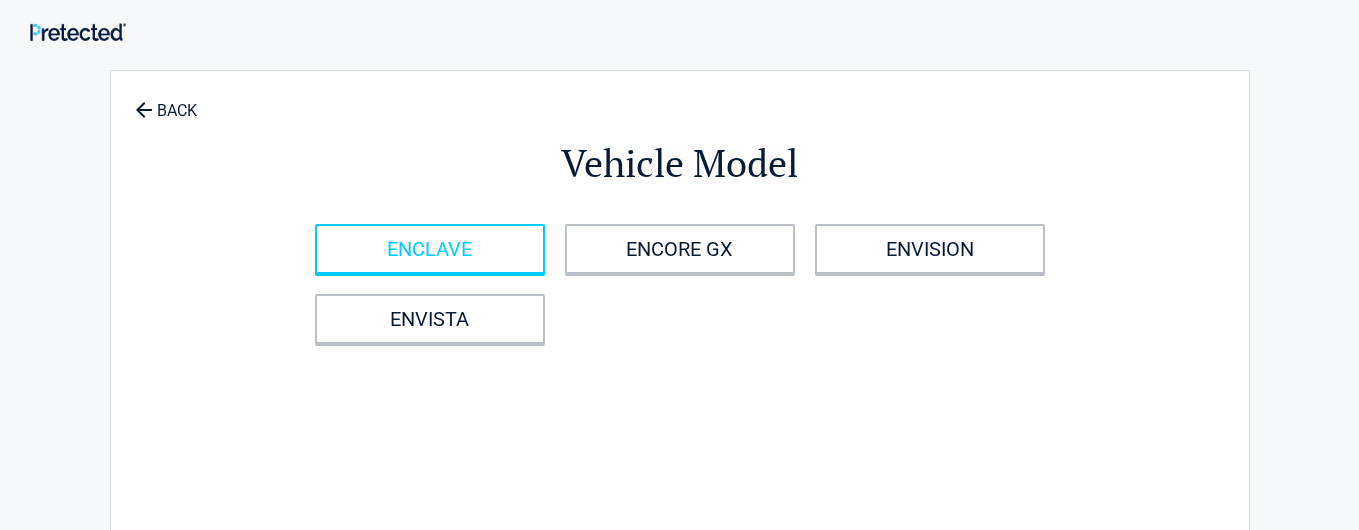 click on "ENCLAVE" at bounding box center (430, 249) 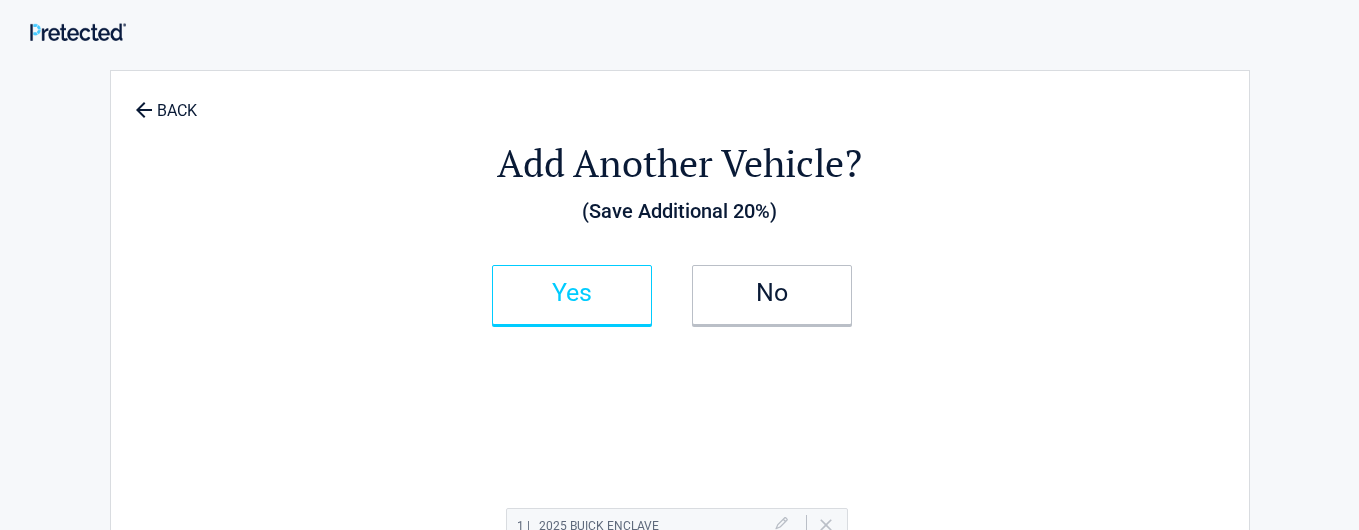 click on "Yes" at bounding box center [572, 295] 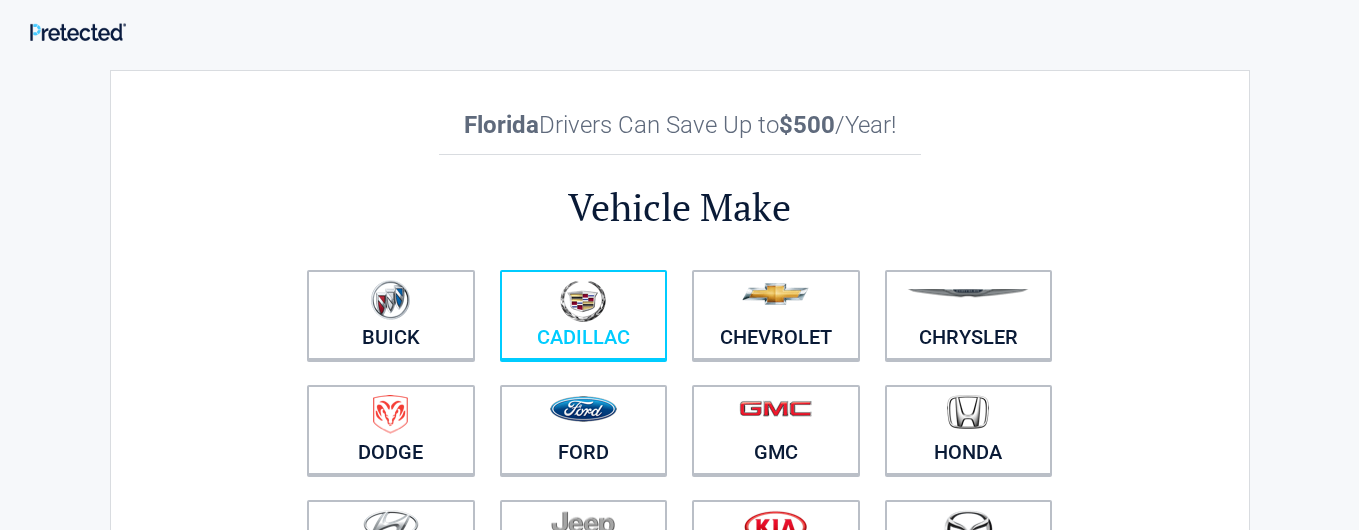 click at bounding box center [583, 301] 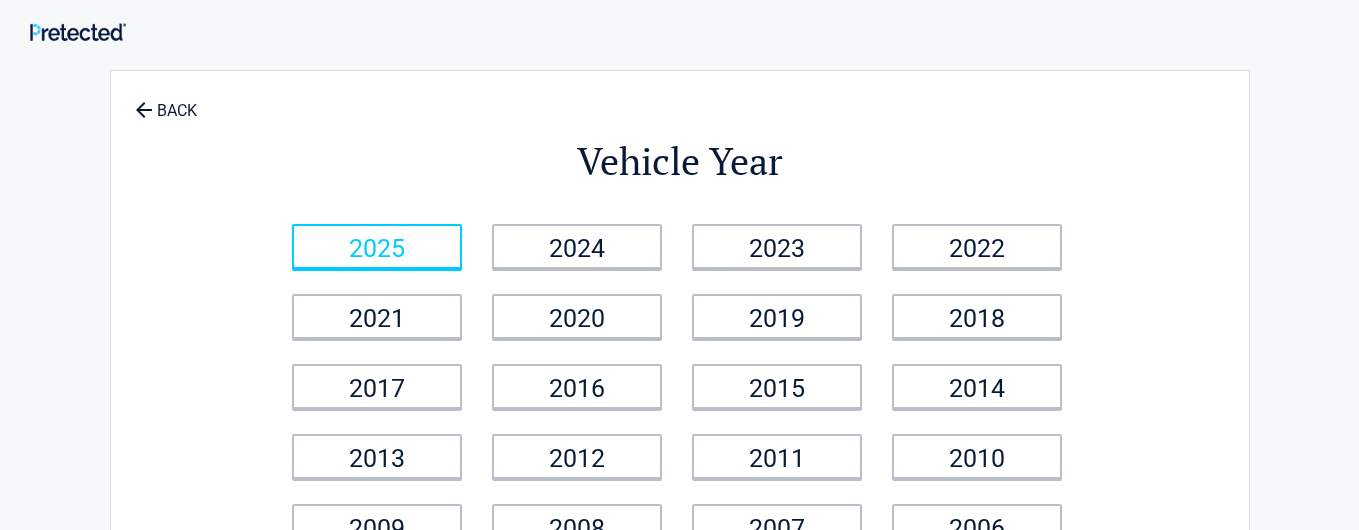 click on "2025" at bounding box center [377, 246] 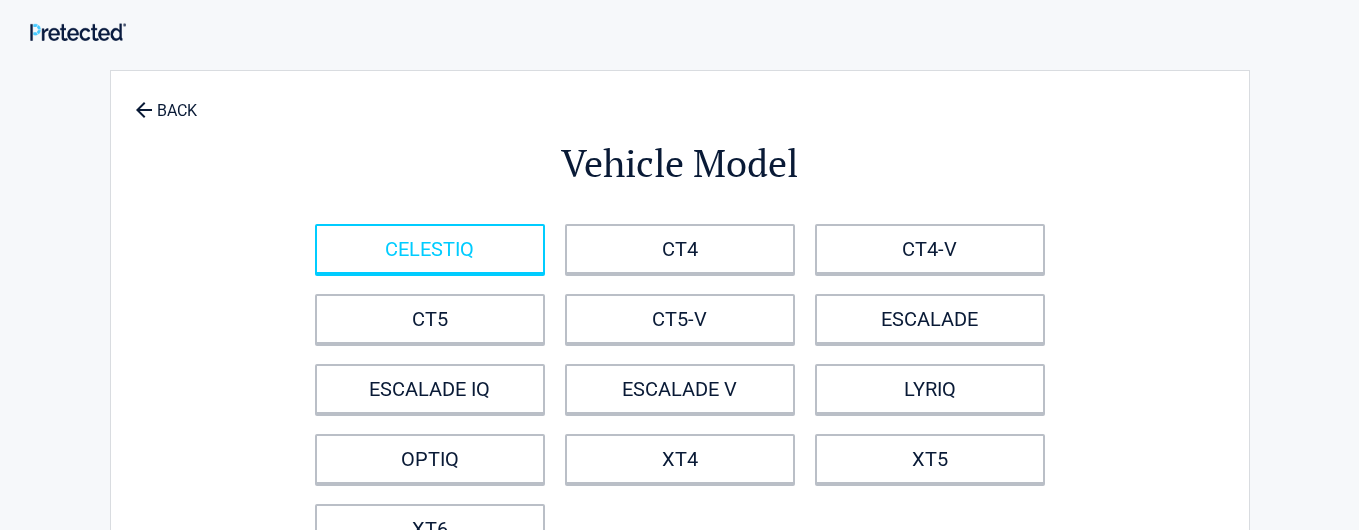 click on "CELESTIQ" at bounding box center (430, 249) 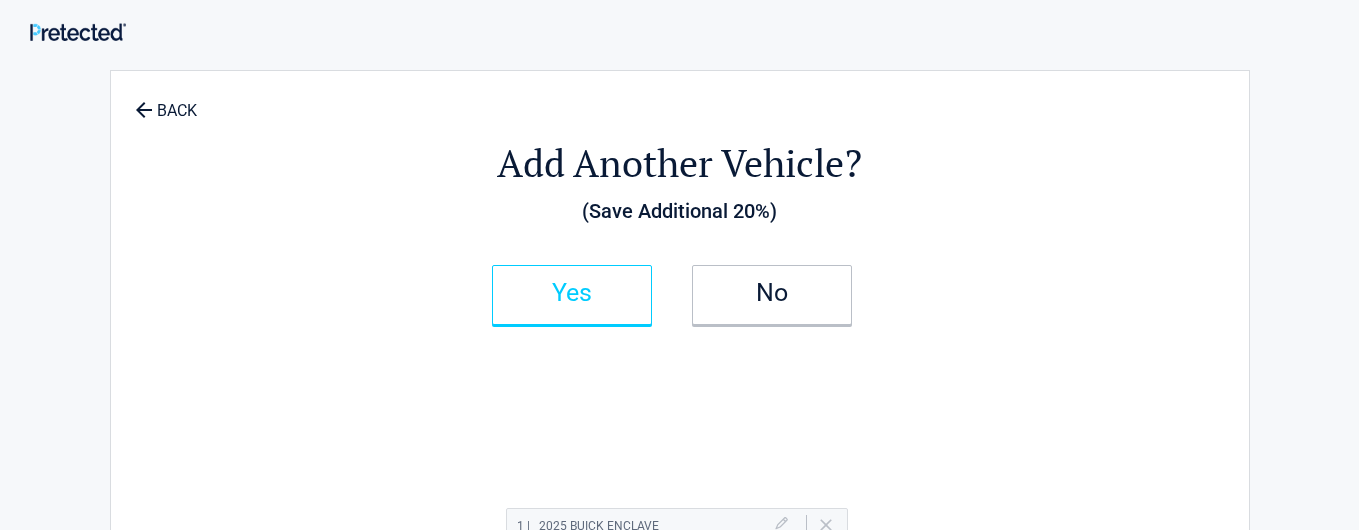 click on "Yes" at bounding box center [572, 295] 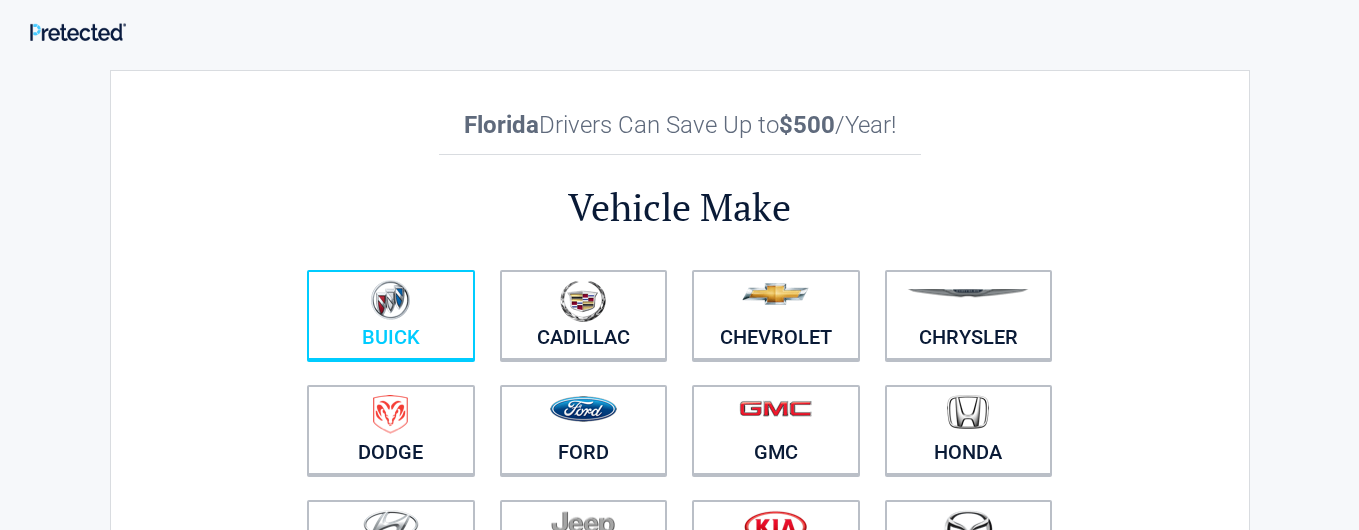 click at bounding box center [390, 300] 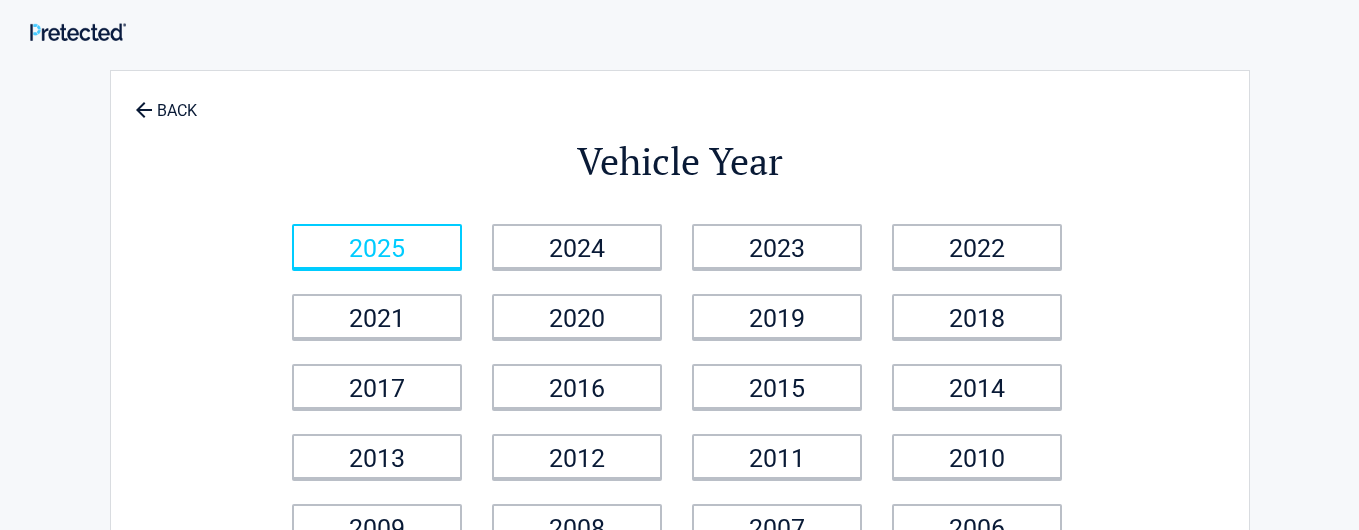 click on "2025" at bounding box center [377, 246] 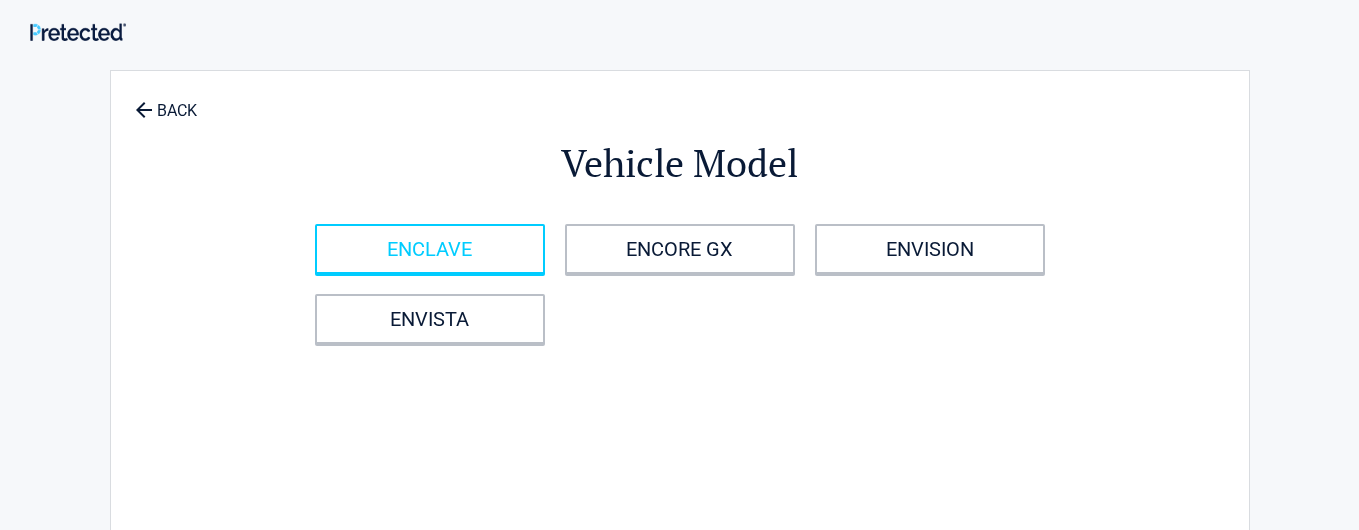click on "ENCLAVE" at bounding box center (430, 249) 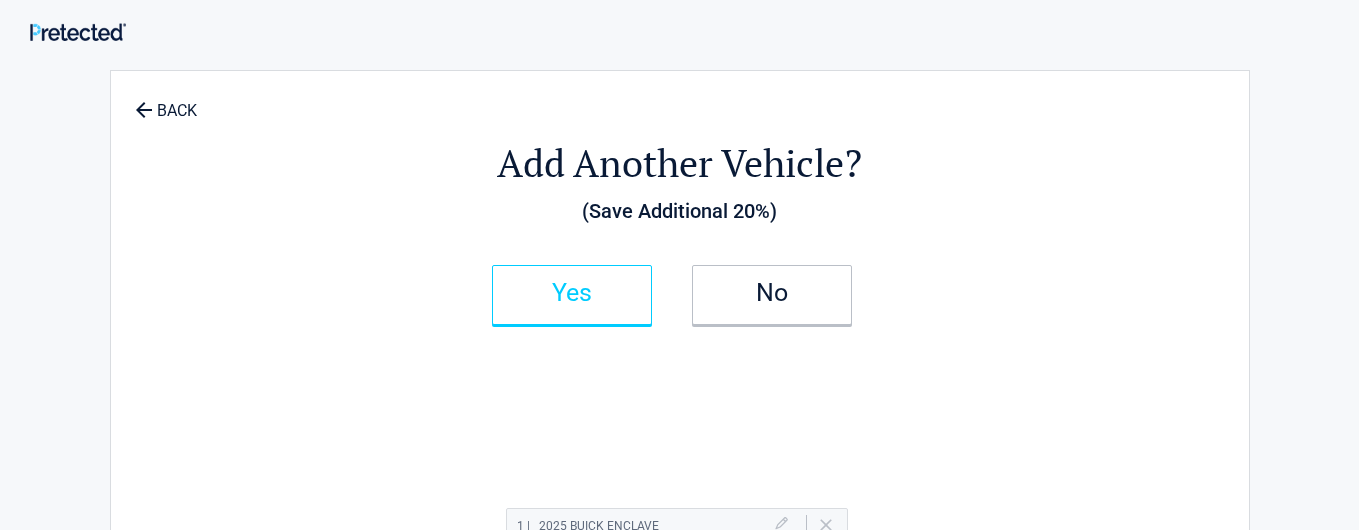 click on "Yes" at bounding box center [572, 293] 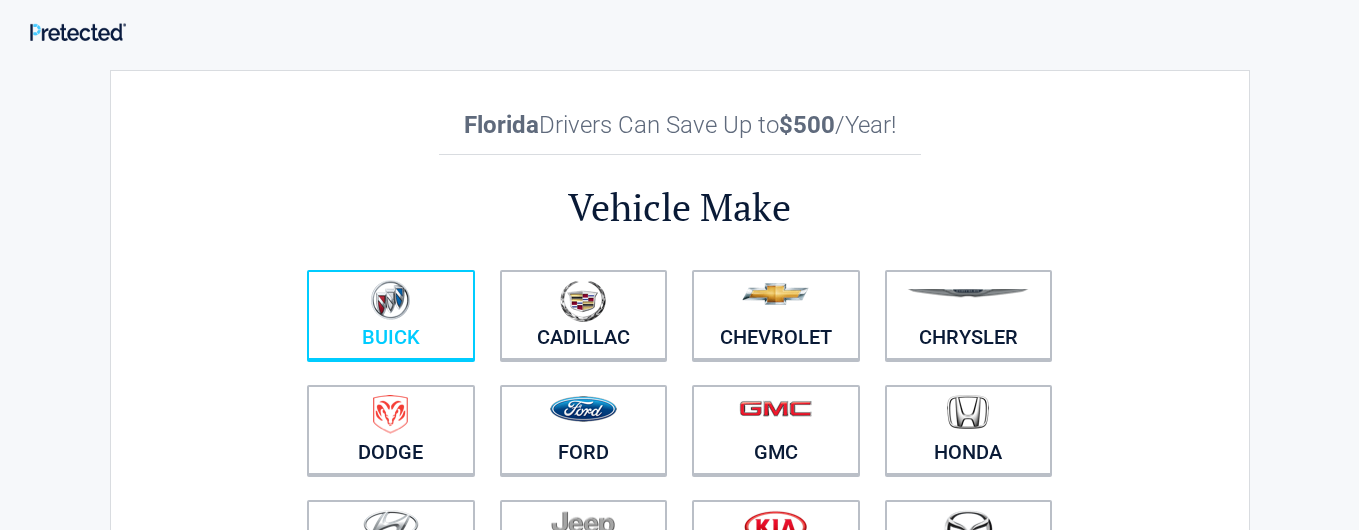 click on "Buick" at bounding box center (391, 315) 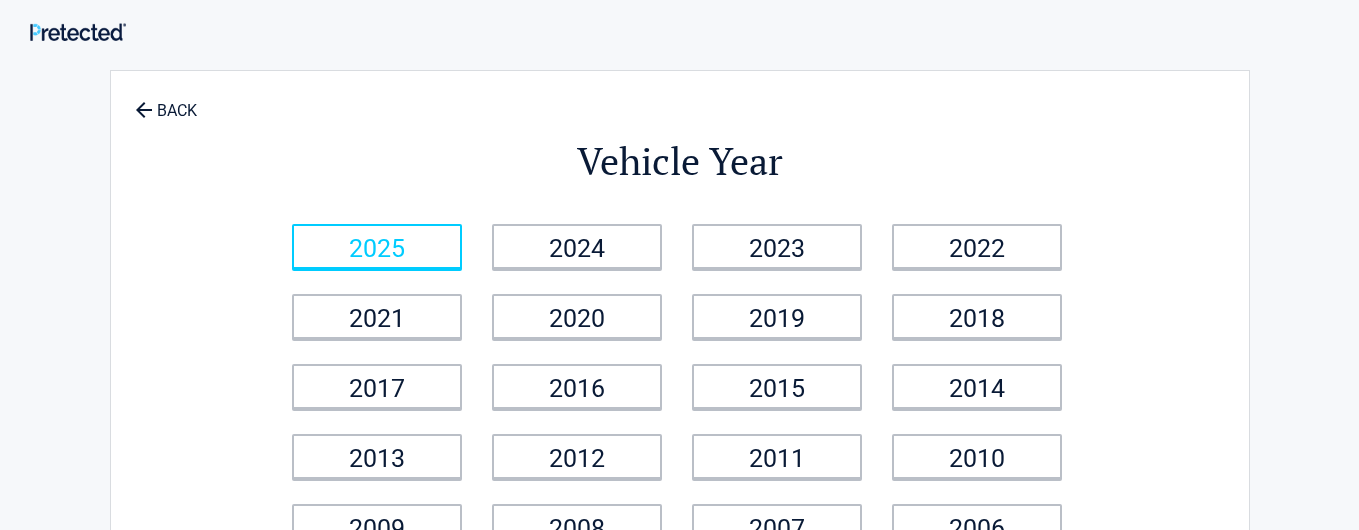 click on "2025" at bounding box center [377, 246] 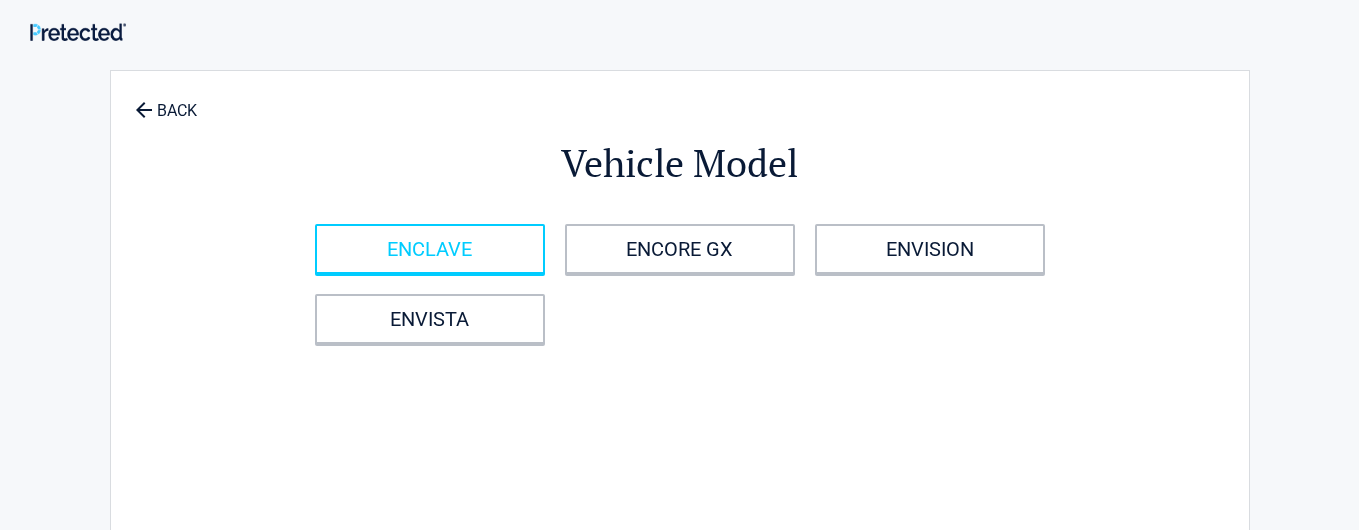 click on "ENCLAVE" at bounding box center (430, 249) 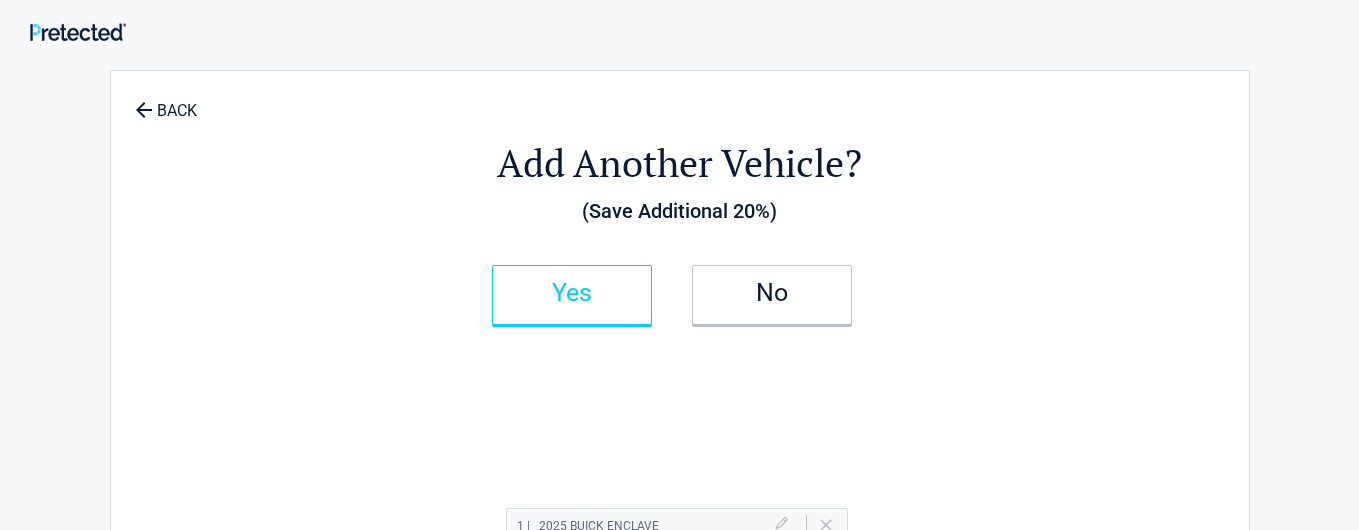 click on "Yes" at bounding box center (572, 293) 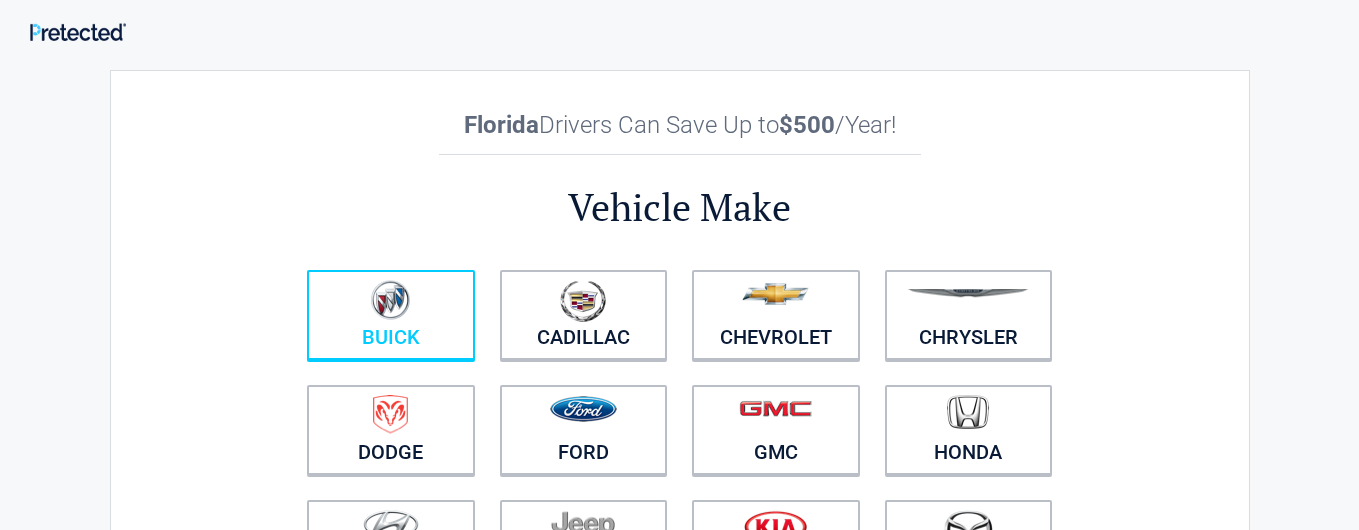 click on "Buick" at bounding box center [391, 315] 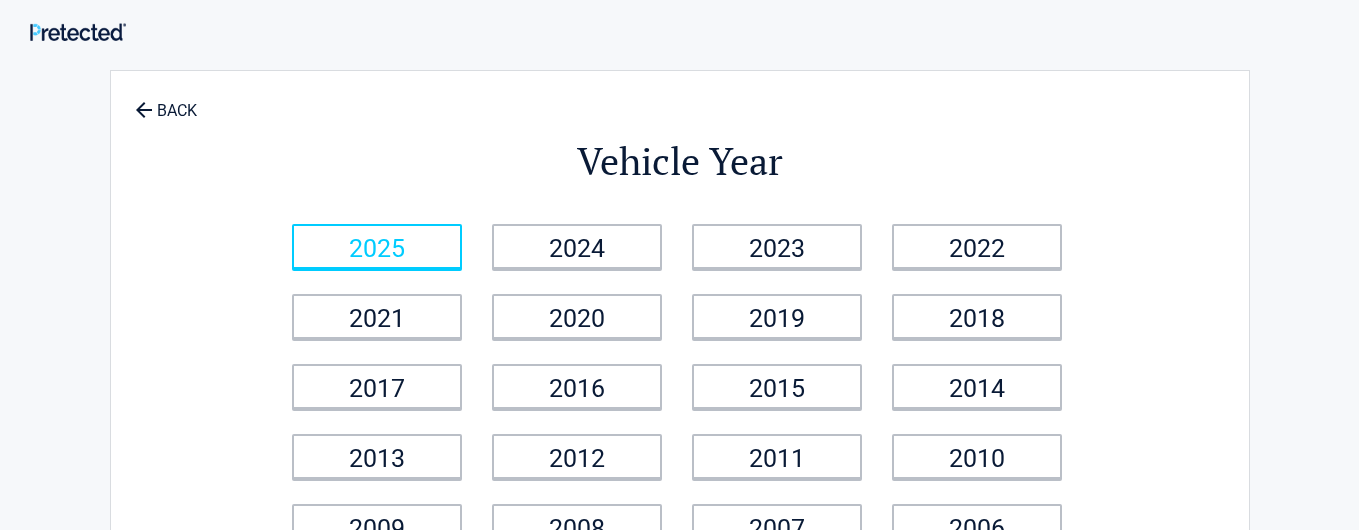 click on "2025" at bounding box center (377, 246) 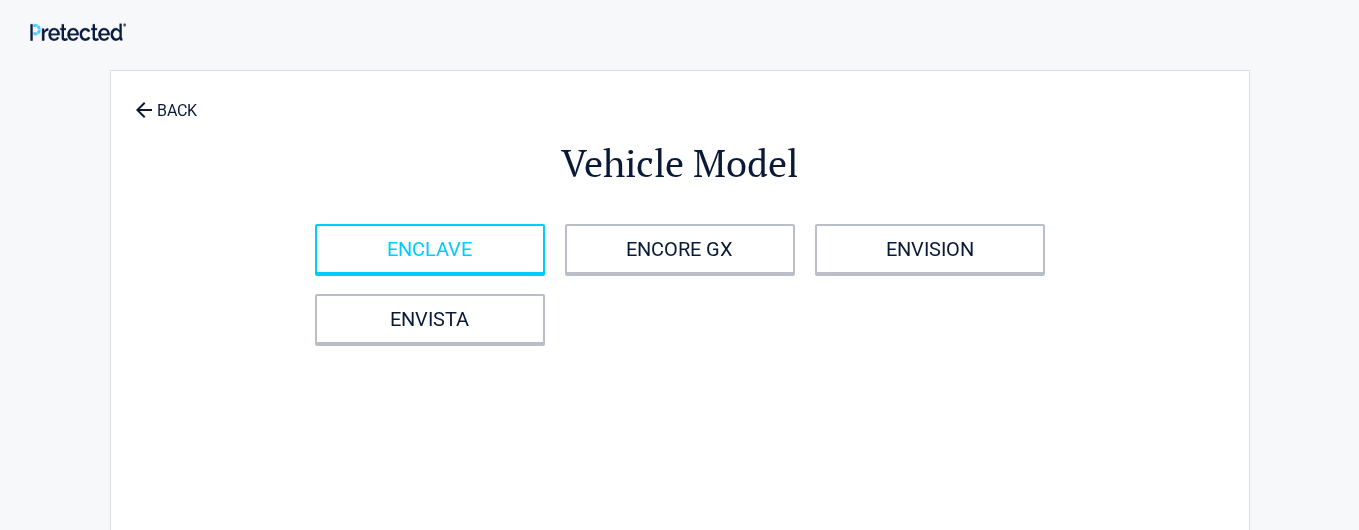 click on "ENCLAVE" at bounding box center [430, 249] 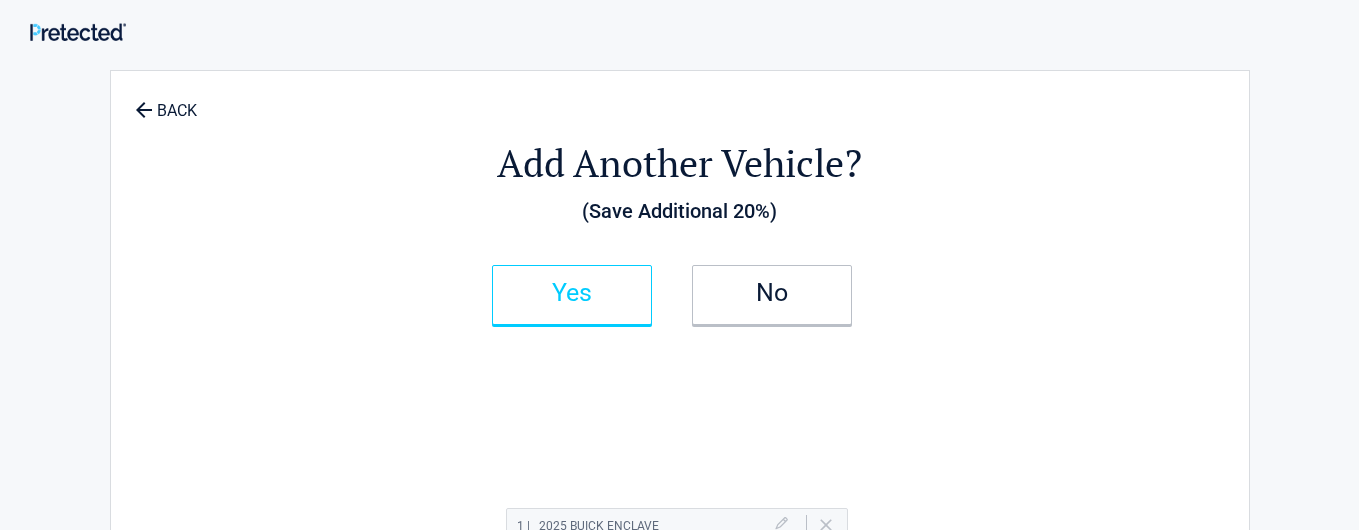 click on "Yes" at bounding box center [572, 293] 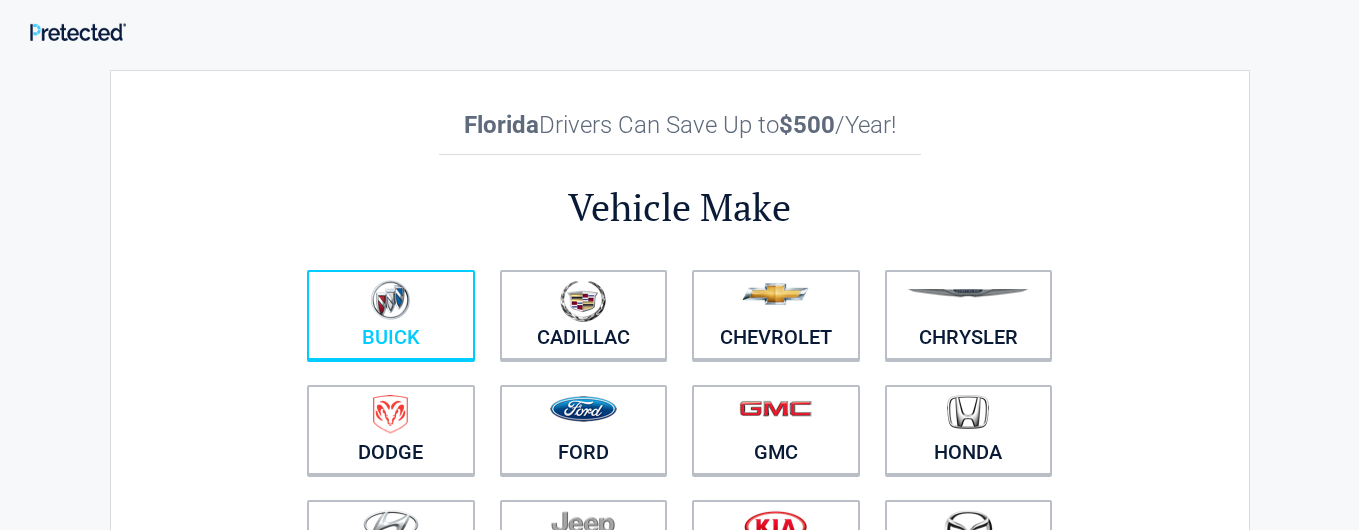 click at bounding box center (391, 302) 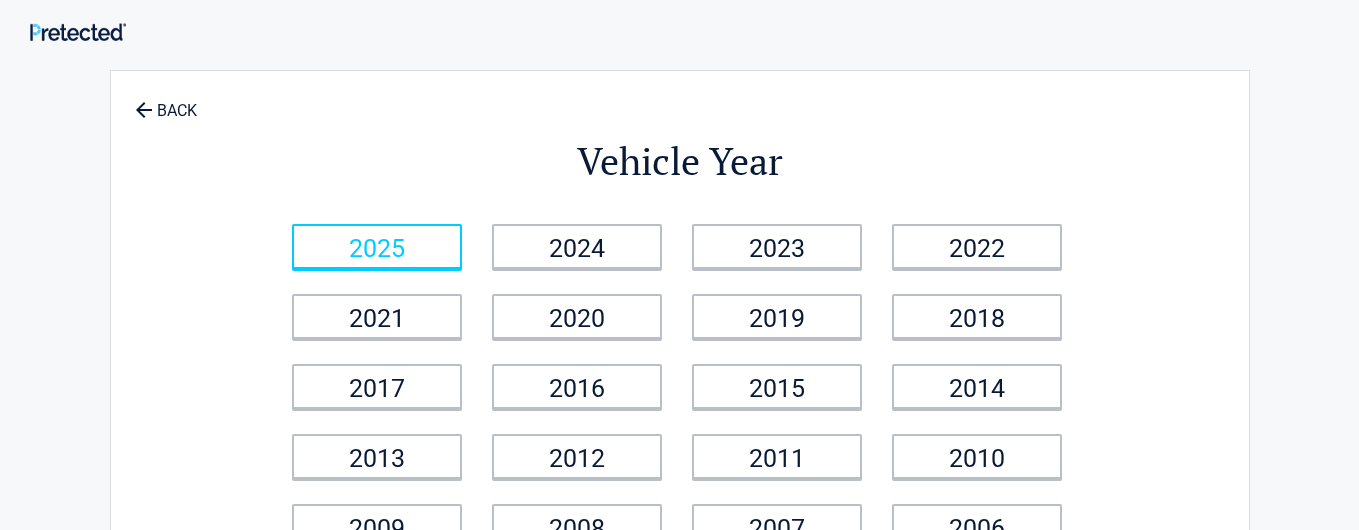 click on "2025" at bounding box center (377, 246) 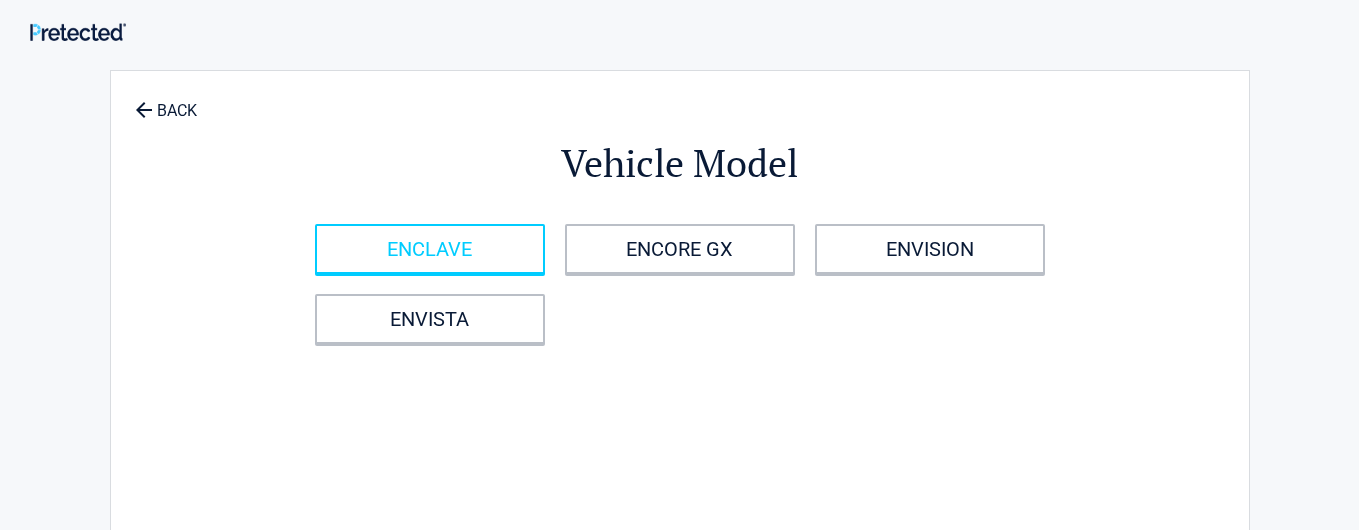 click on "ENCLAVE" at bounding box center (430, 249) 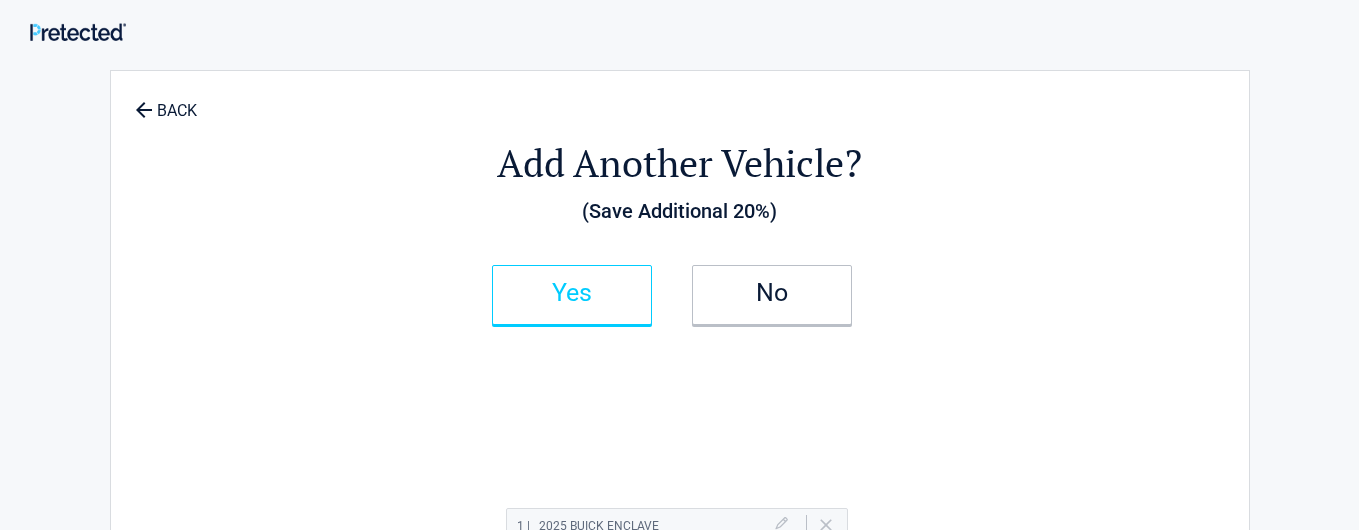 click on "Yes" at bounding box center (572, 293) 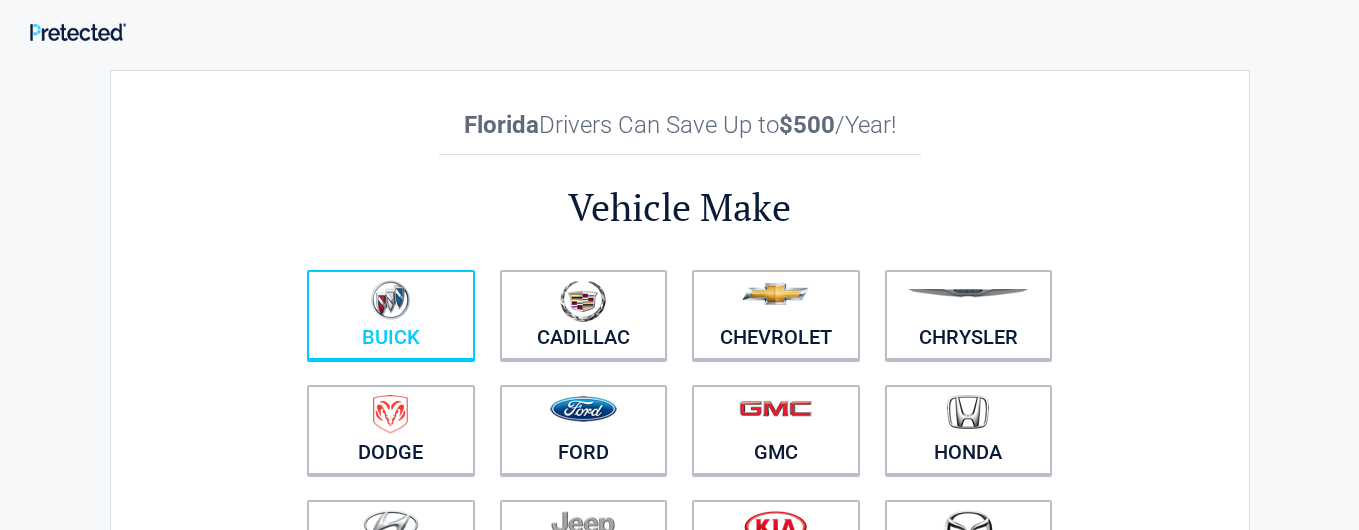 click at bounding box center (390, 300) 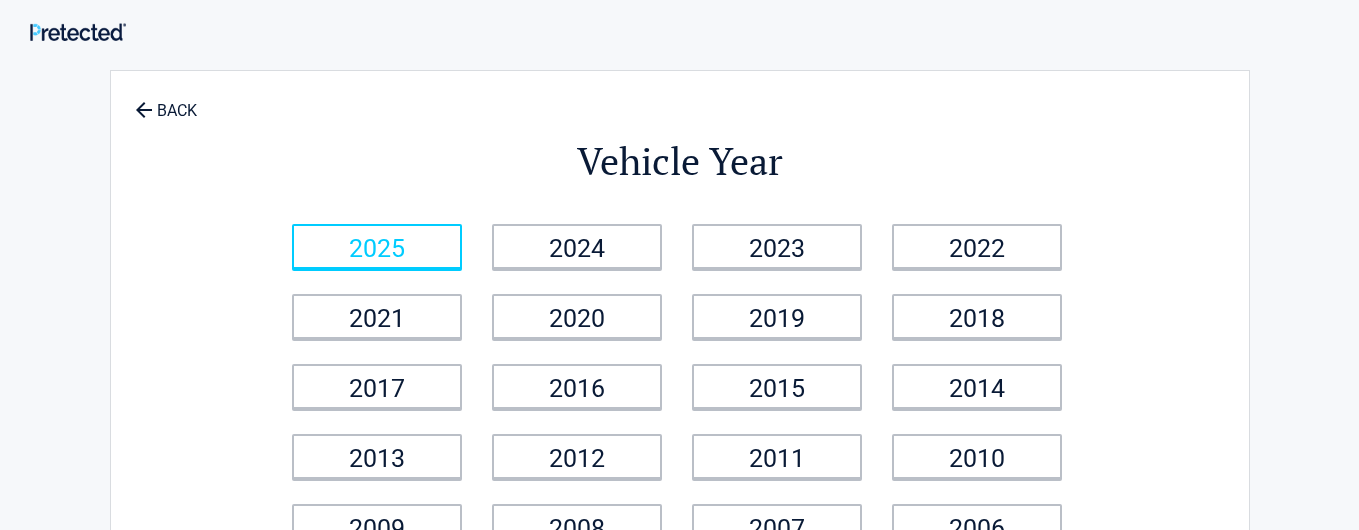 click on "2025" at bounding box center (377, 246) 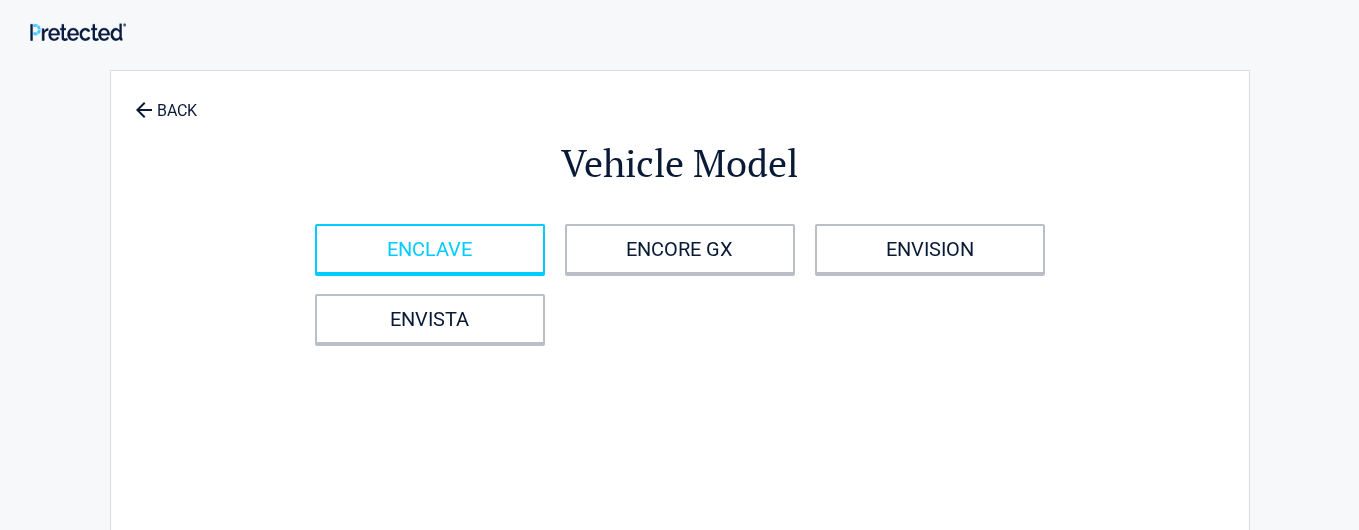 click on "ENCLAVE" at bounding box center [430, 249] 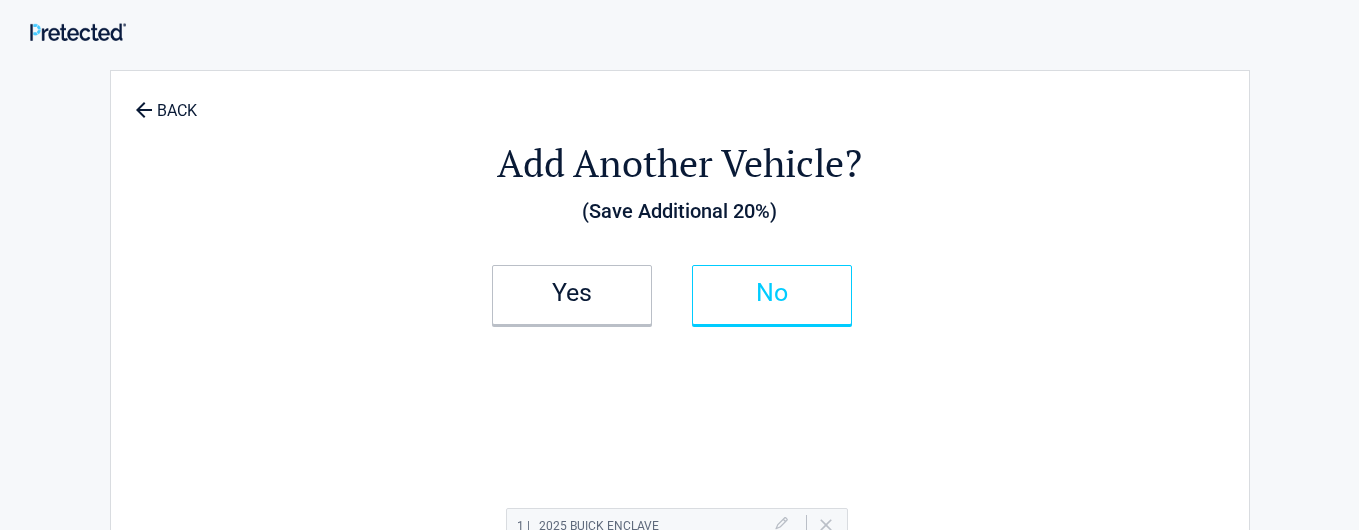 click on "No" at bounding box center [772, 293] 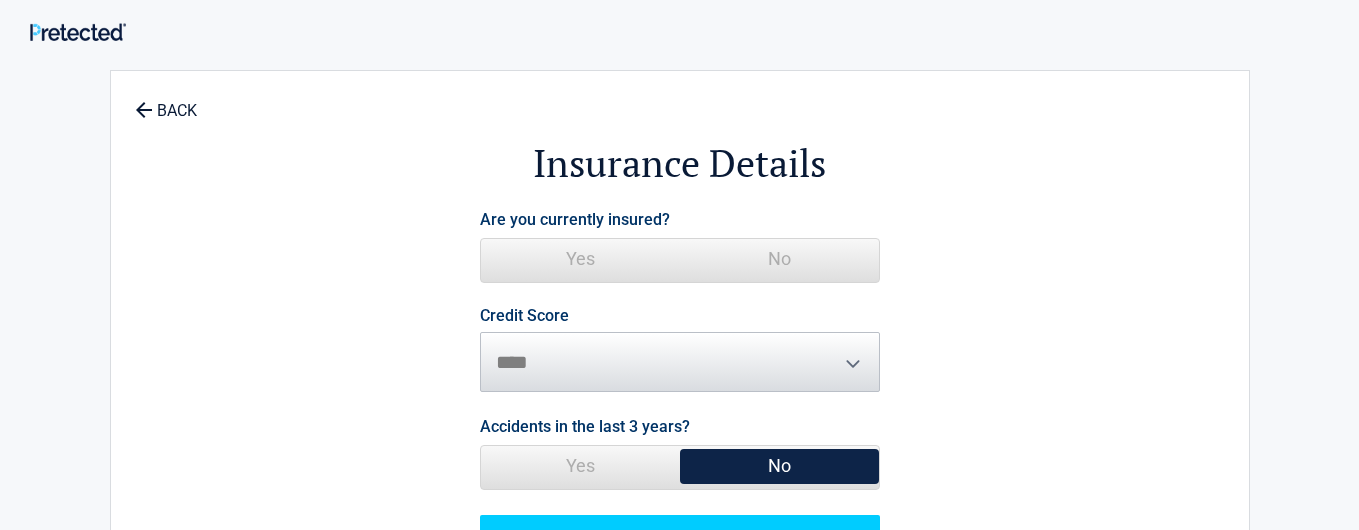 click on "Yes" at bounding box center [580, 259] 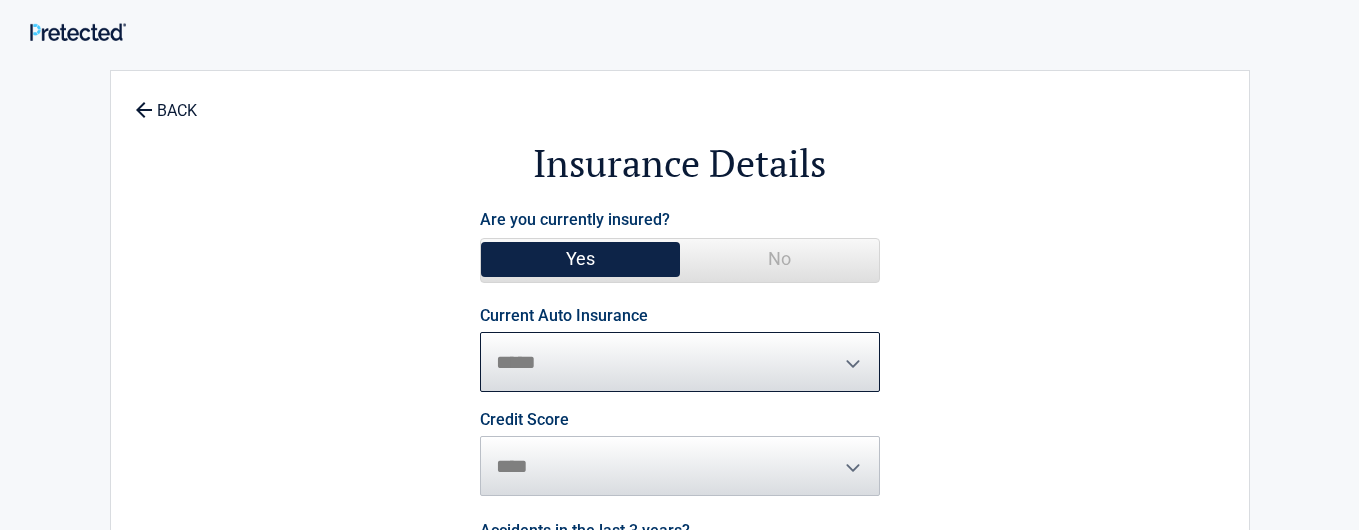 select on "**********" 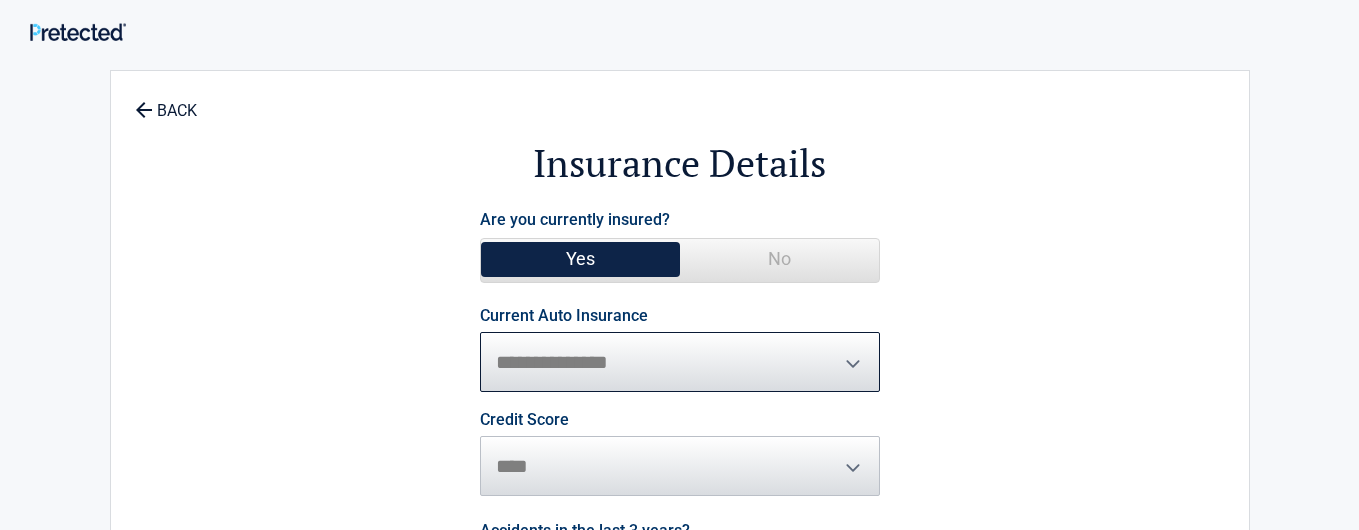 click on "**********" at bounding box center (680, 362) 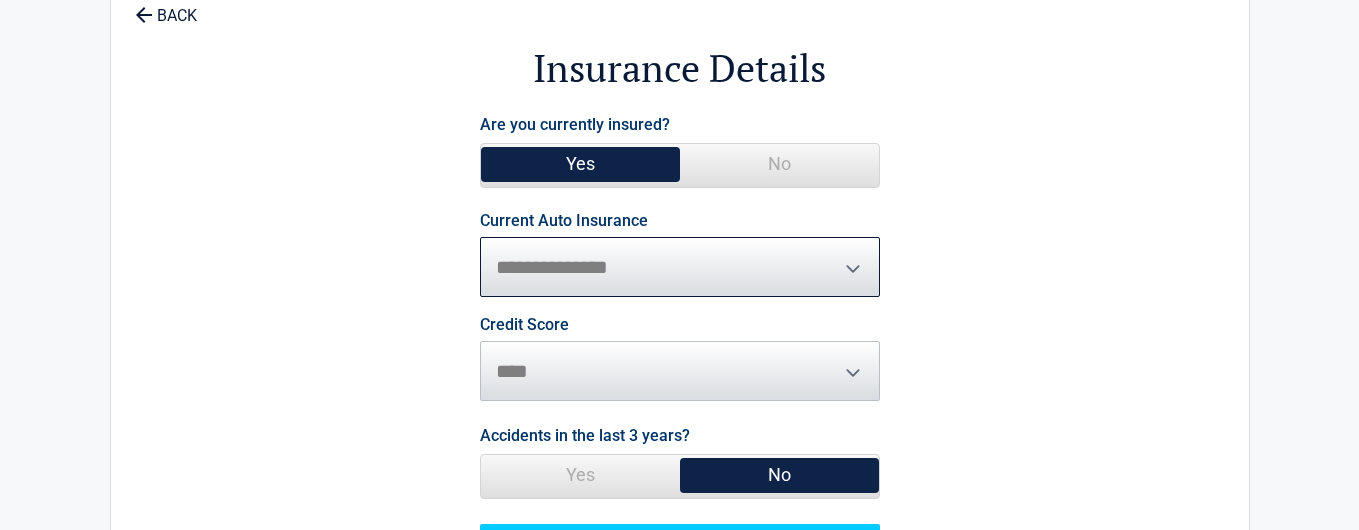 scroll, scrollTop: 240, scrollLeft: 0, axis: vertical 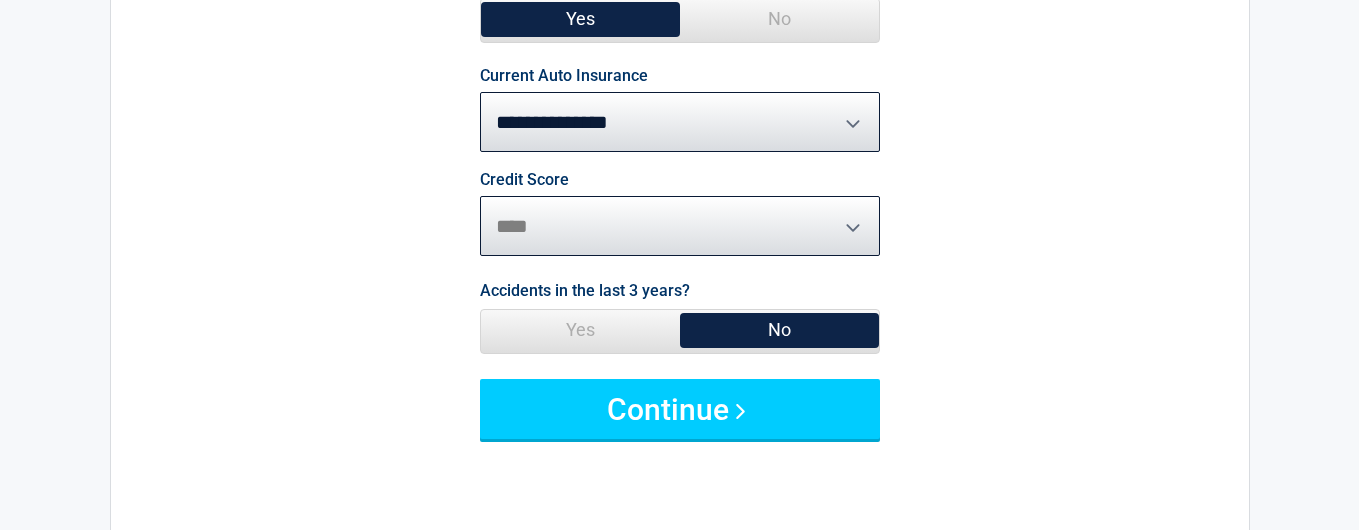 select on "*******" 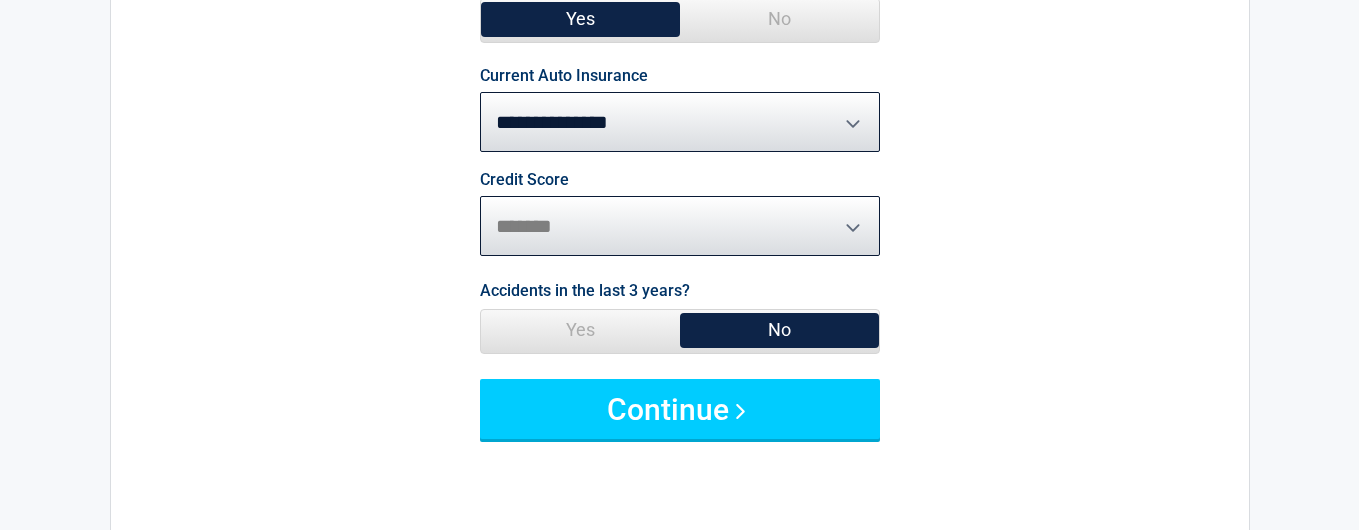 click on "*********
****
*******
****" at bounding box center [680, 226] 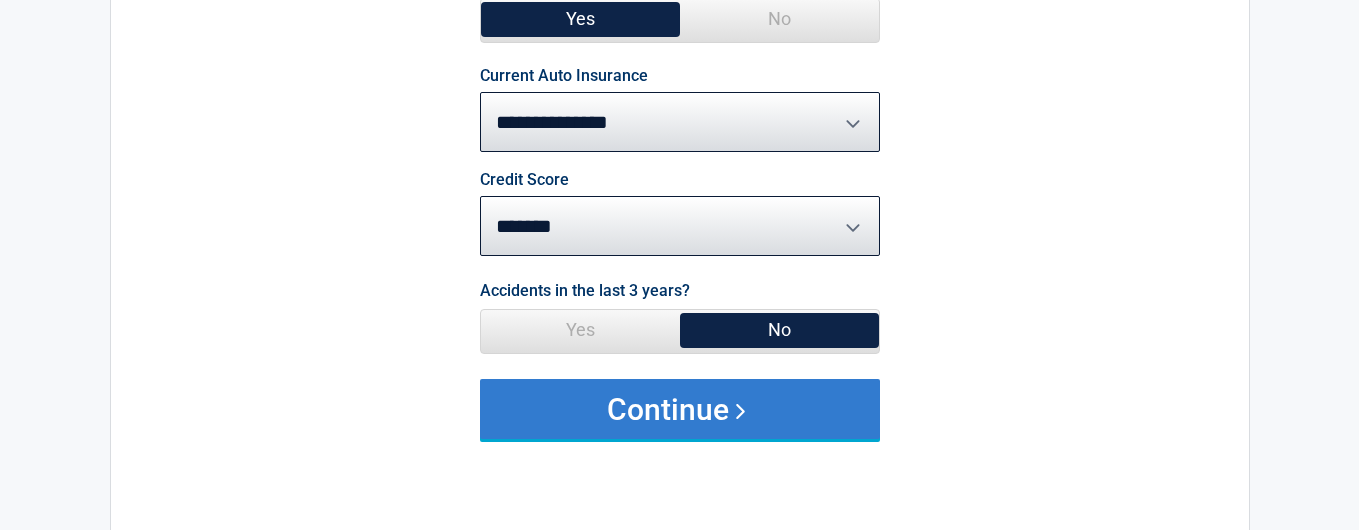 click on "Continue" at bounding box center (680, 409) 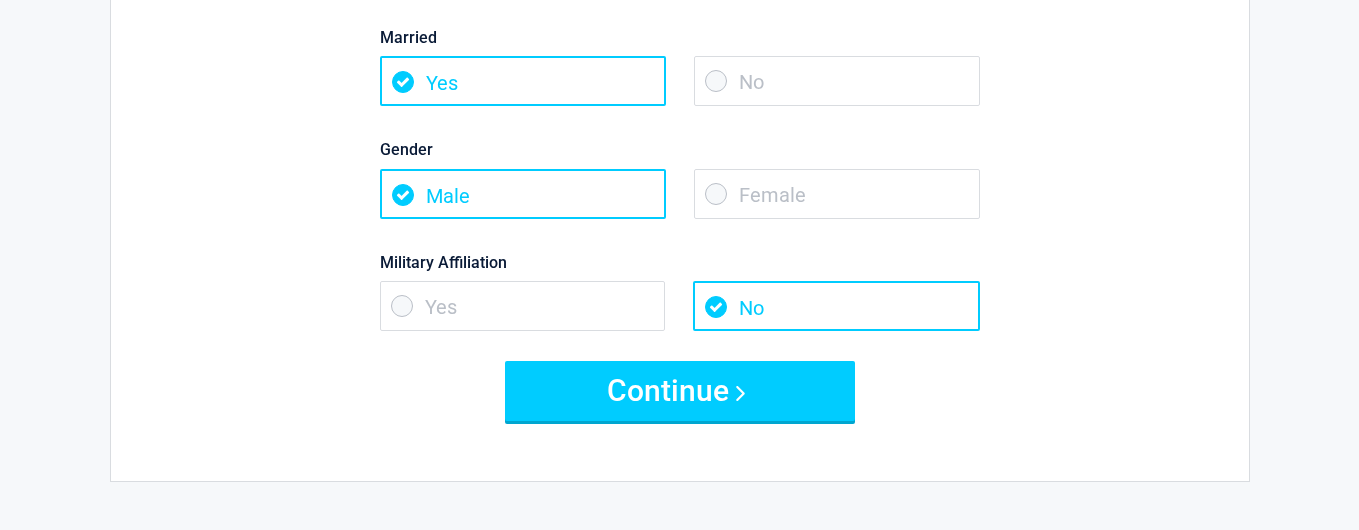 scroll, scrollTop: 360, scrollLeft: 0, axis: vertical 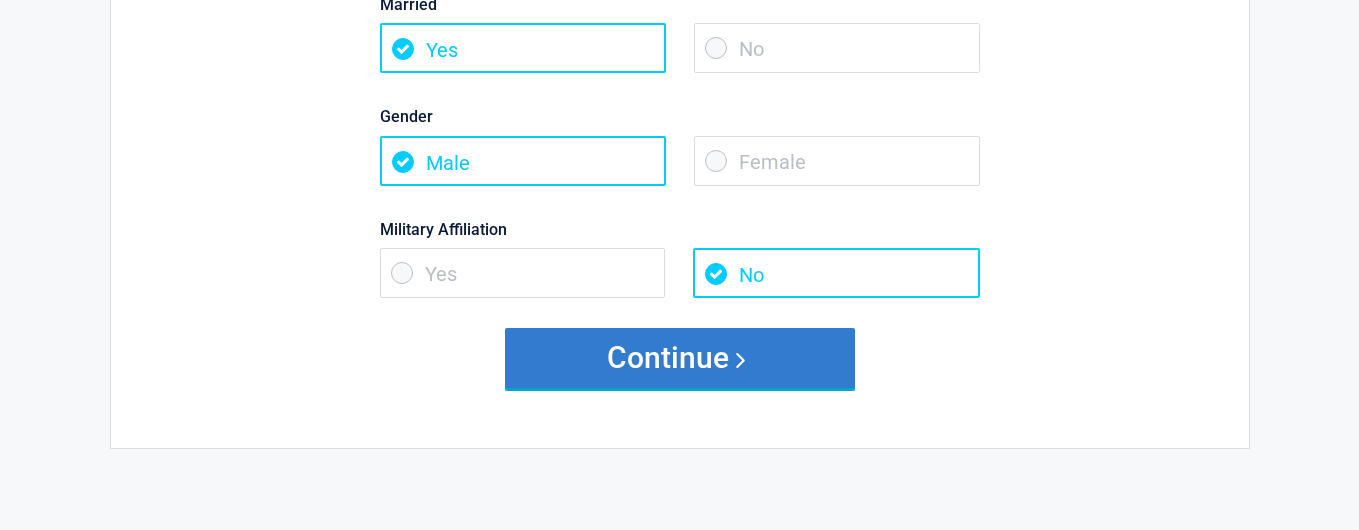 click on "Continue" at bounding box center (680, 358) 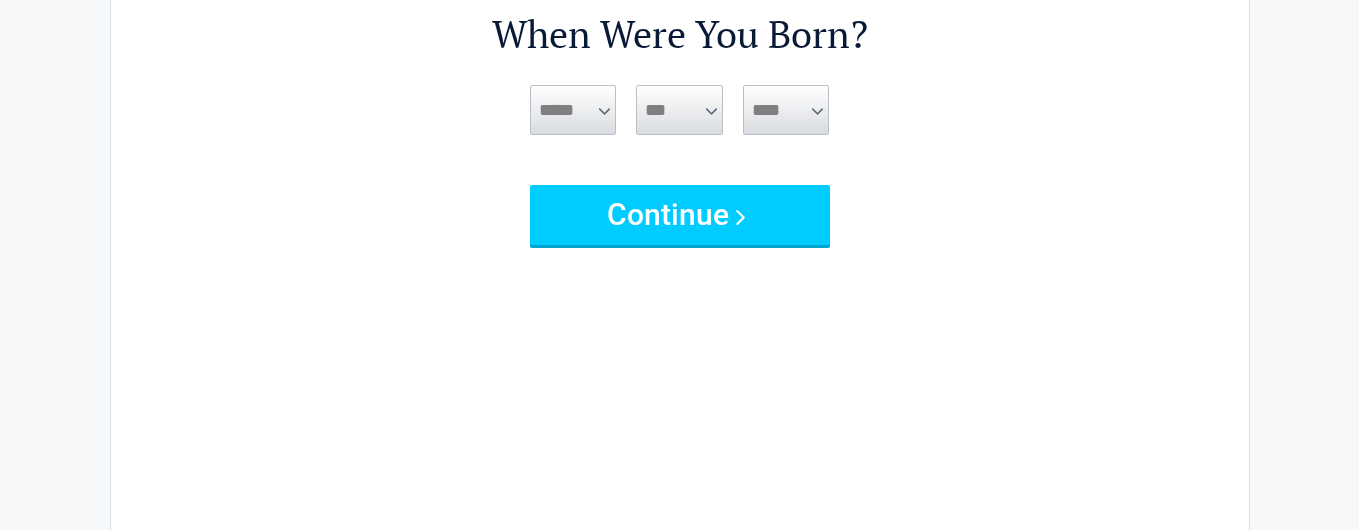 scroll, scrollTop: 0, scrollLeft: 0, axis: both 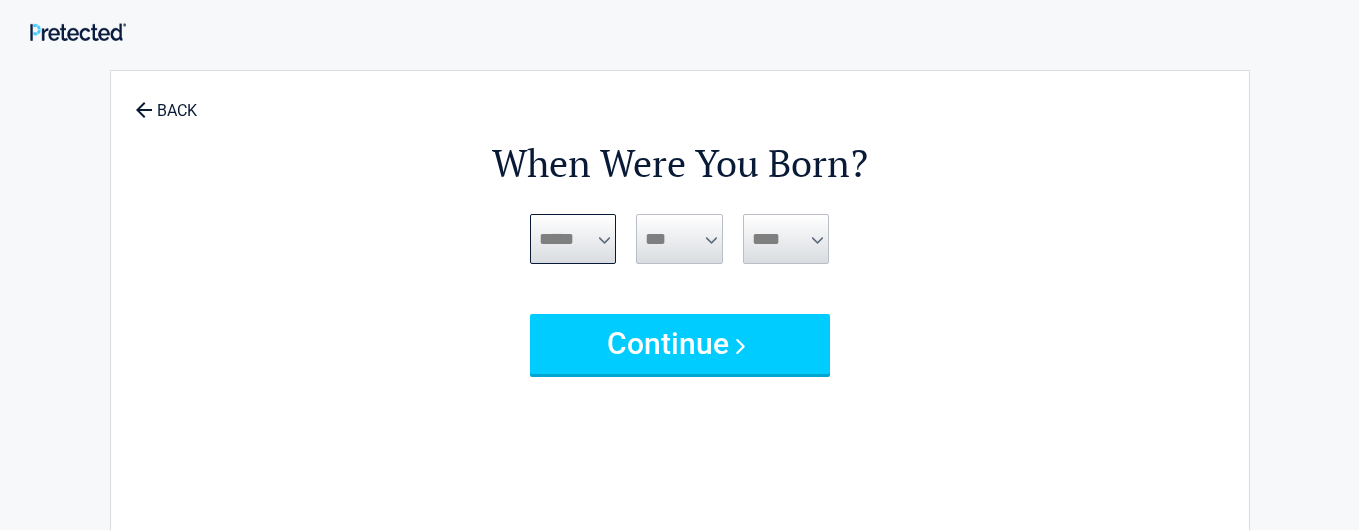 select on "*" 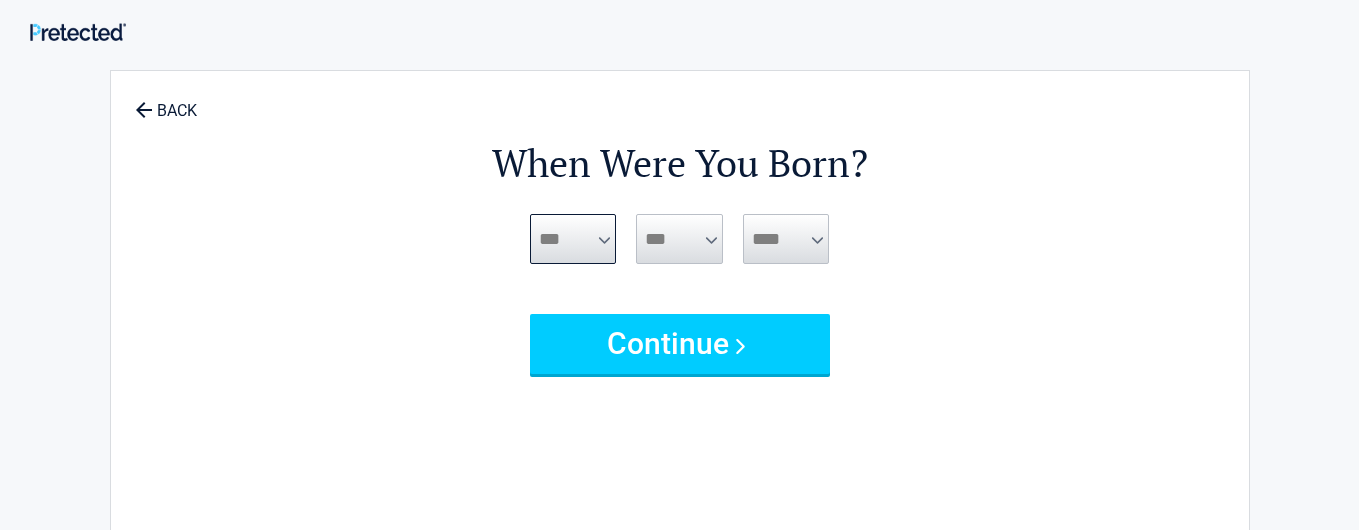 click on "*****
***
***
***
***
***
***
***
***
***
***
***
***" at bounding box center [573, 239] 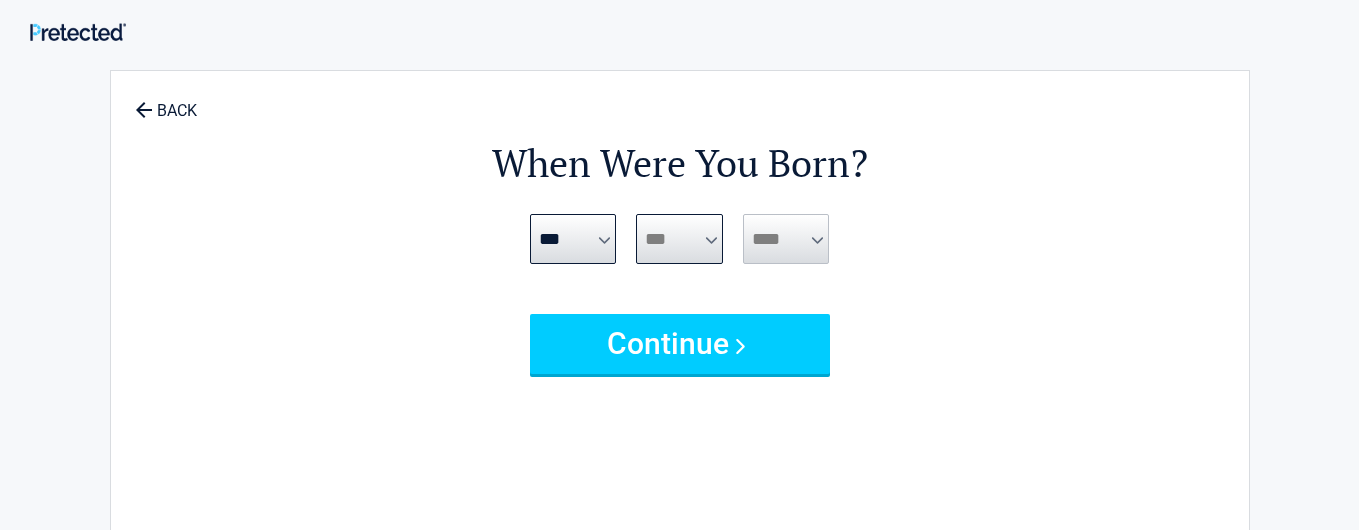 select on "*" 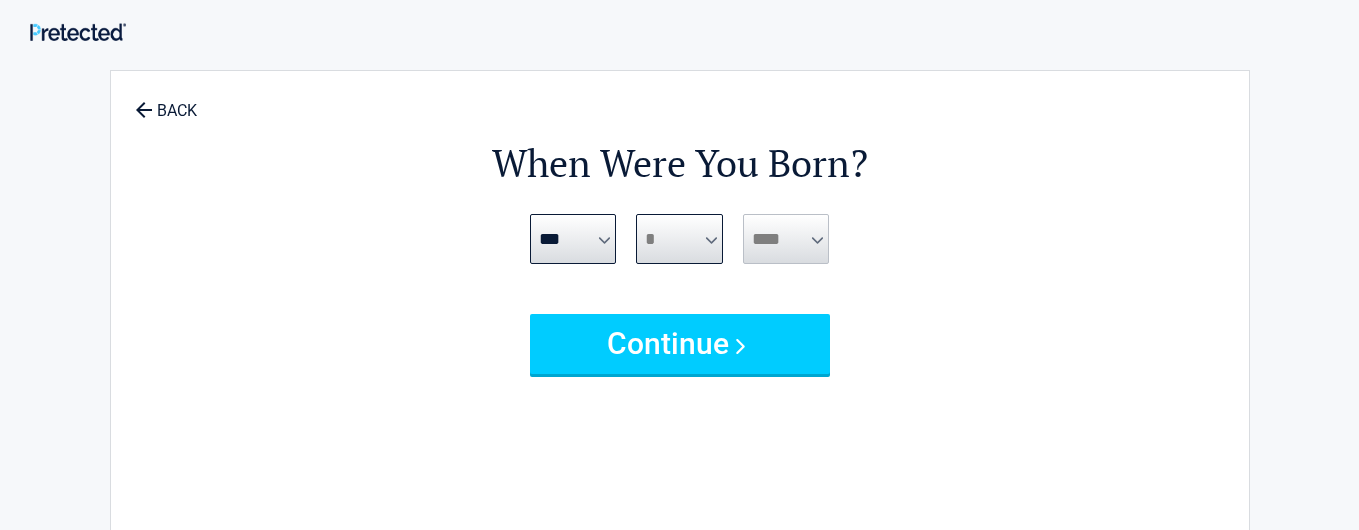 click on "*** * * * * * * * * * ** ** ** ** ** ** ** ** ** ** ** ** ** ** ** ** ** ** ** ** **" at bounding box center (679, 239) 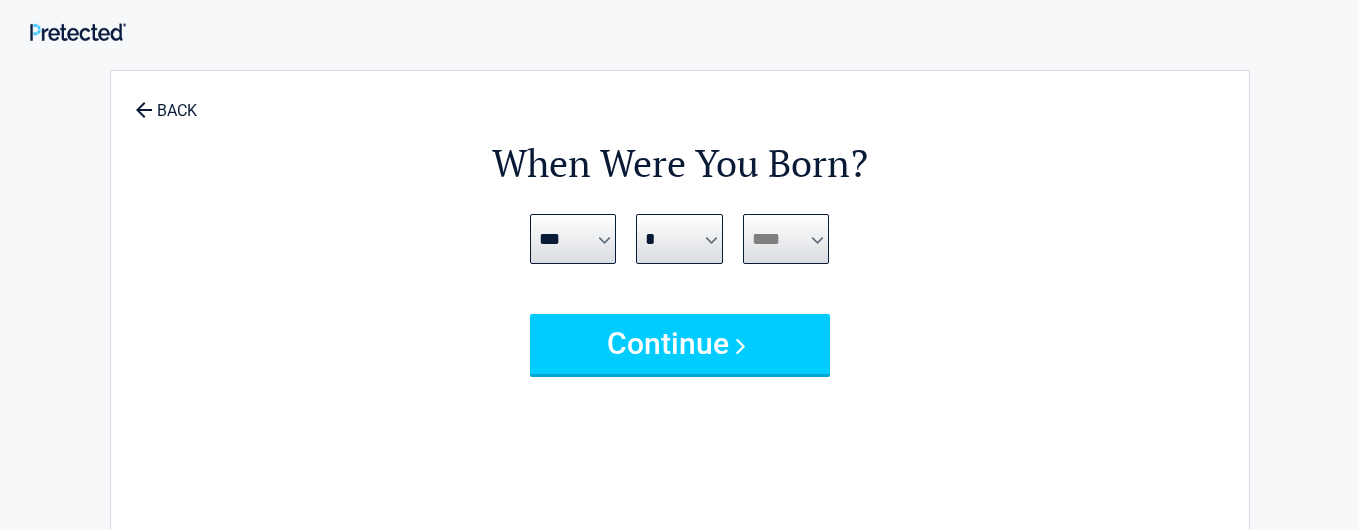select on "****" 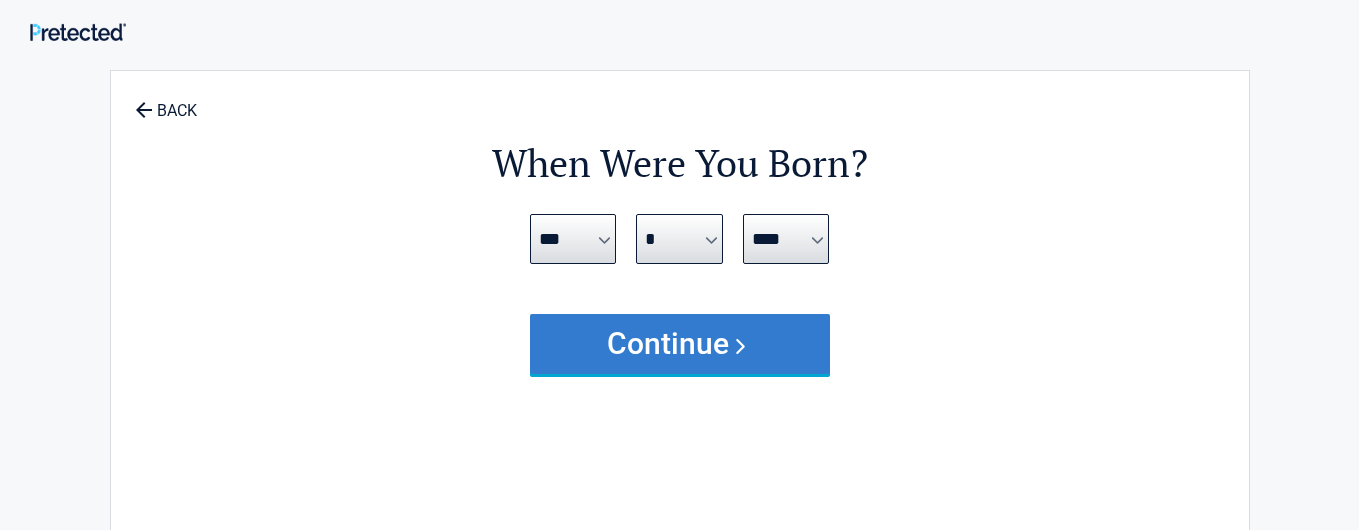 click on "Continue" at bounding box center (680, 344) 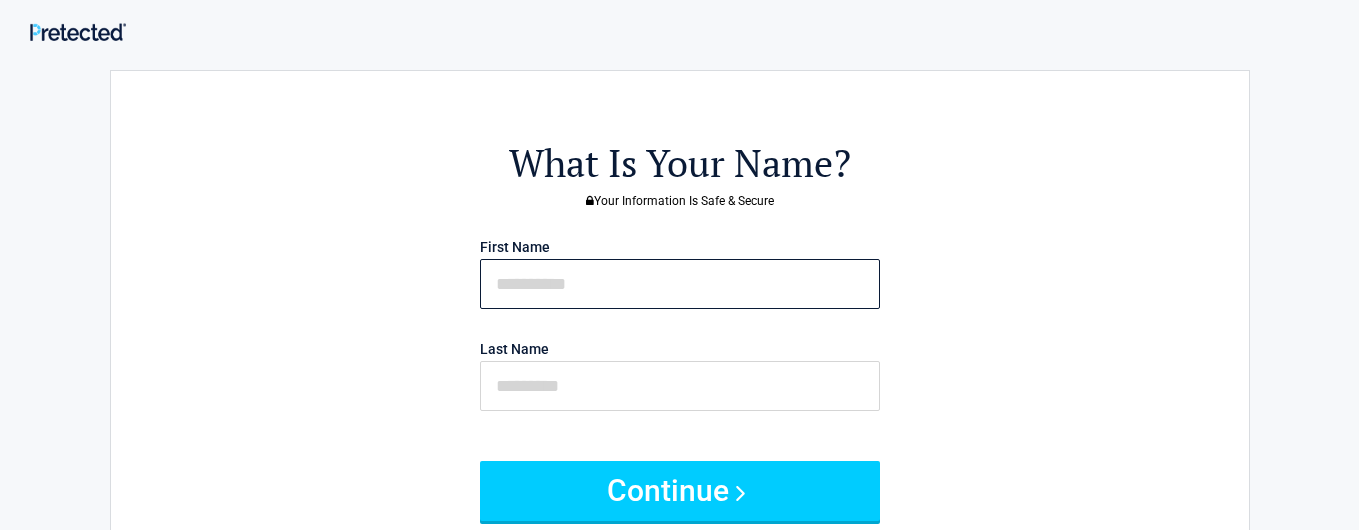 click at bounding box center [680, 284] 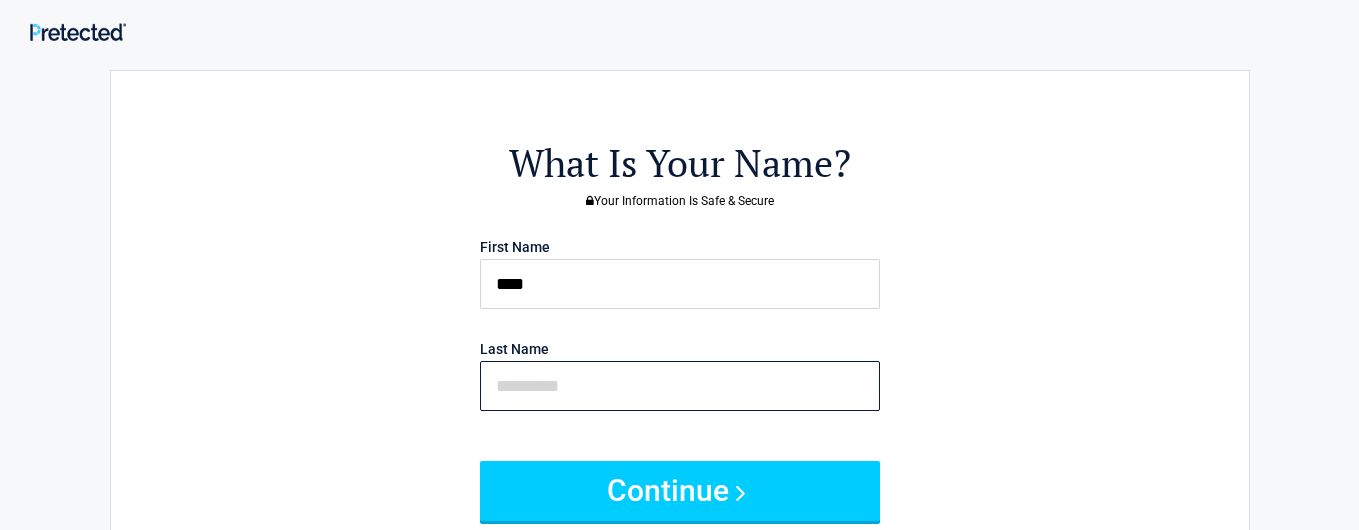 click at bounding box center (680, 386) 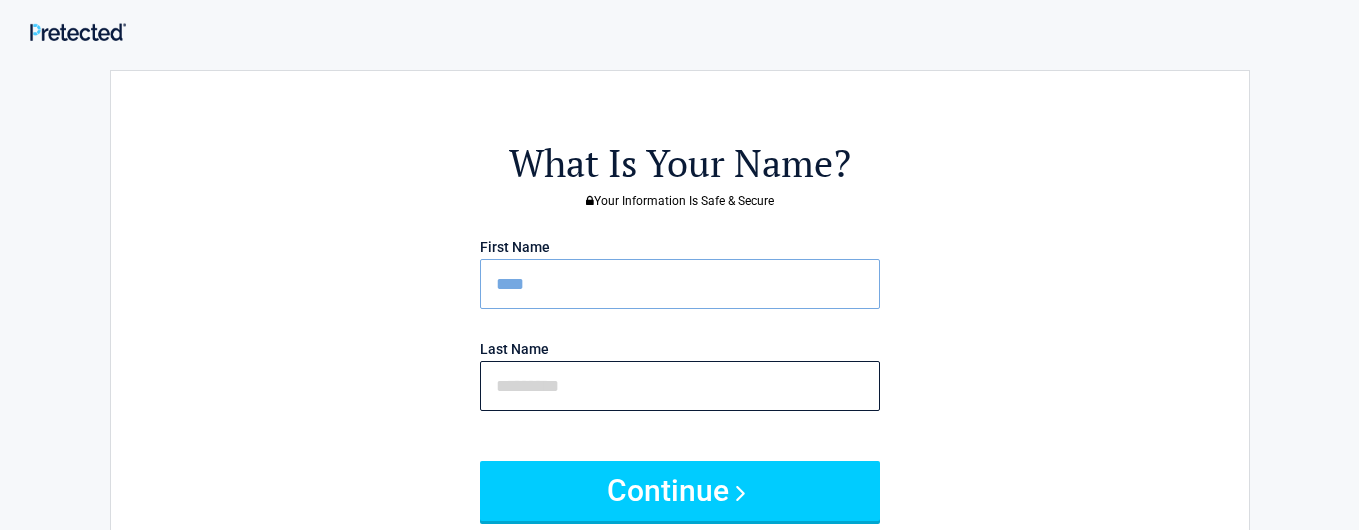 type on "*****" 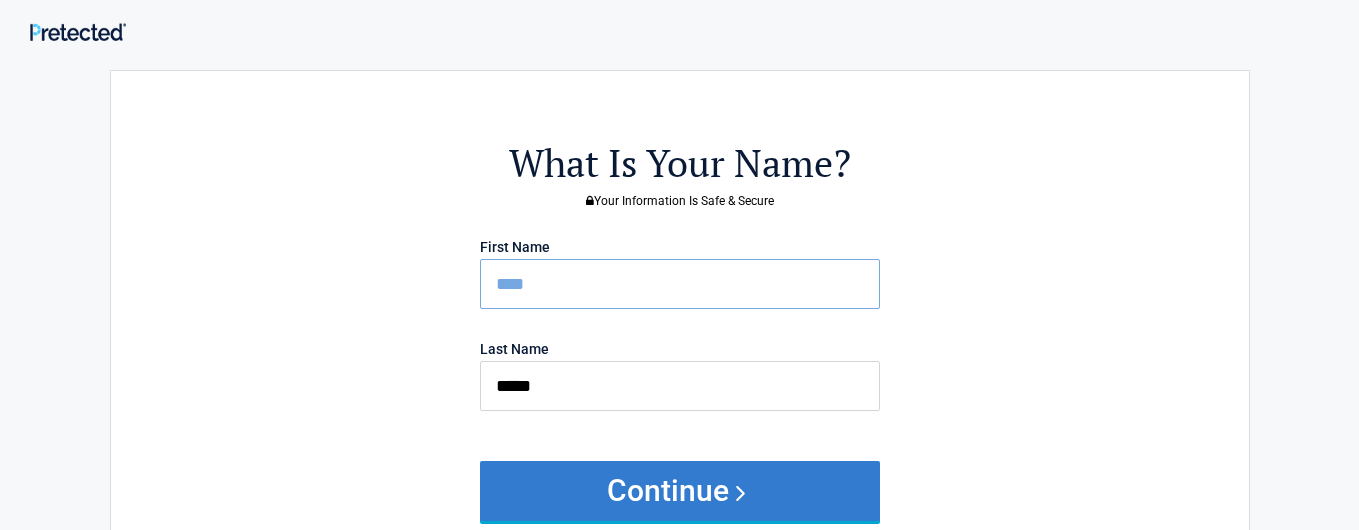 click on "Continue" at bounding box center (680, 491) 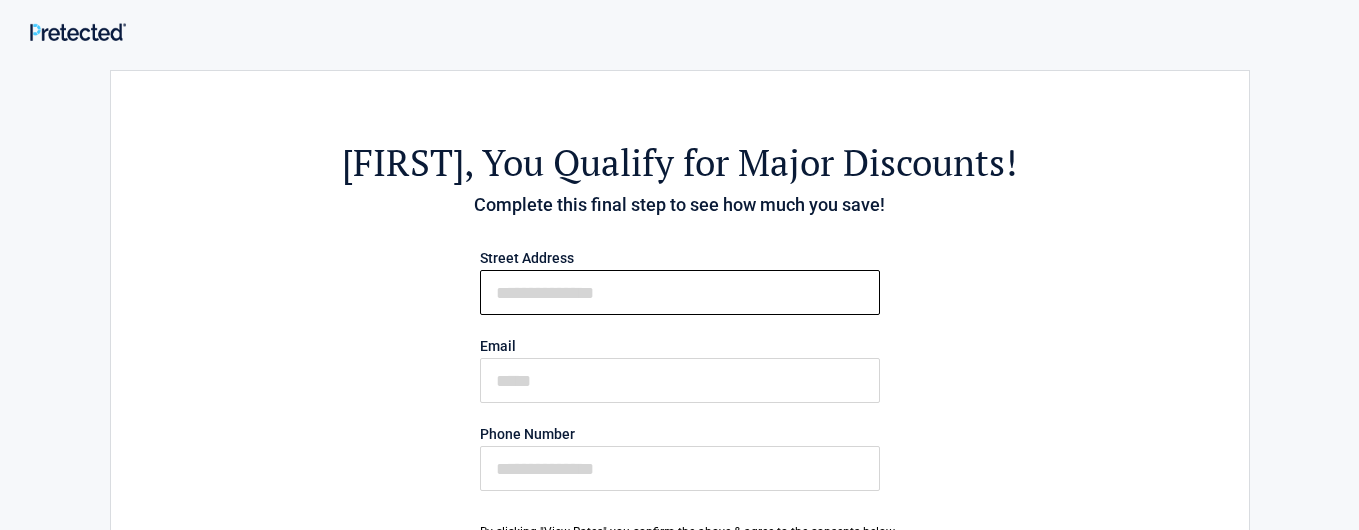 click on "First Name" at bounding box center (680, 292) 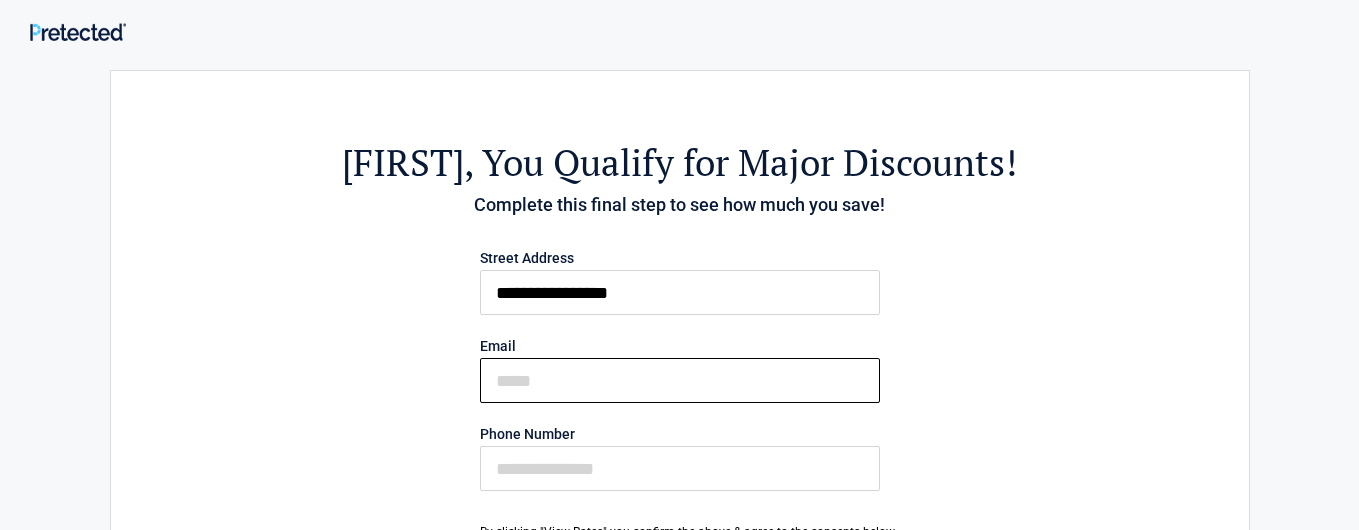 type on "**********" 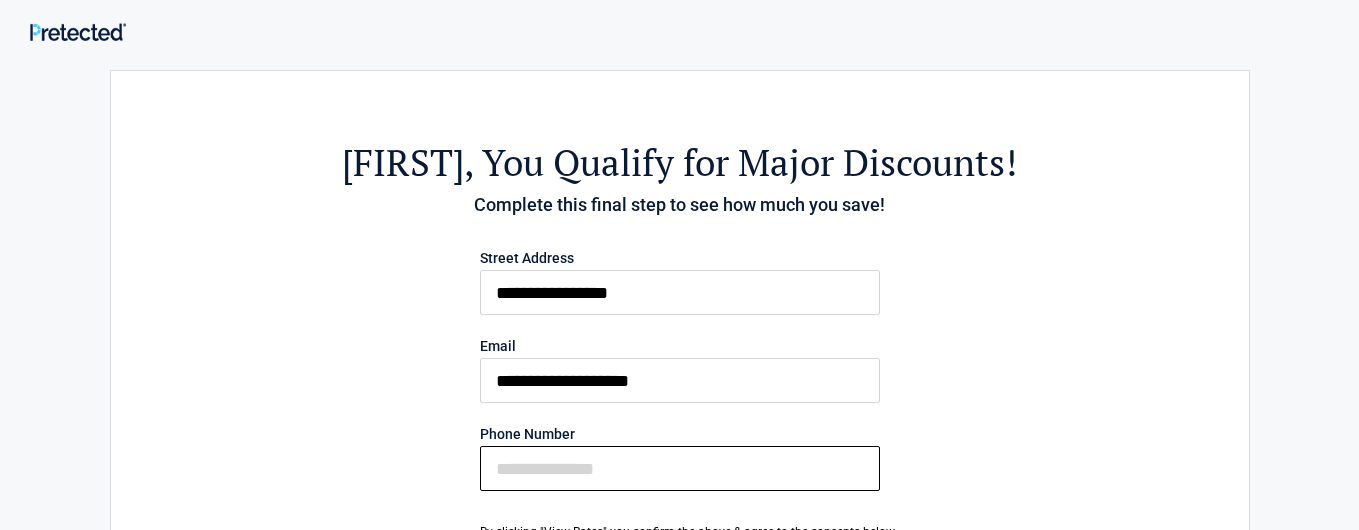 type on "**********" 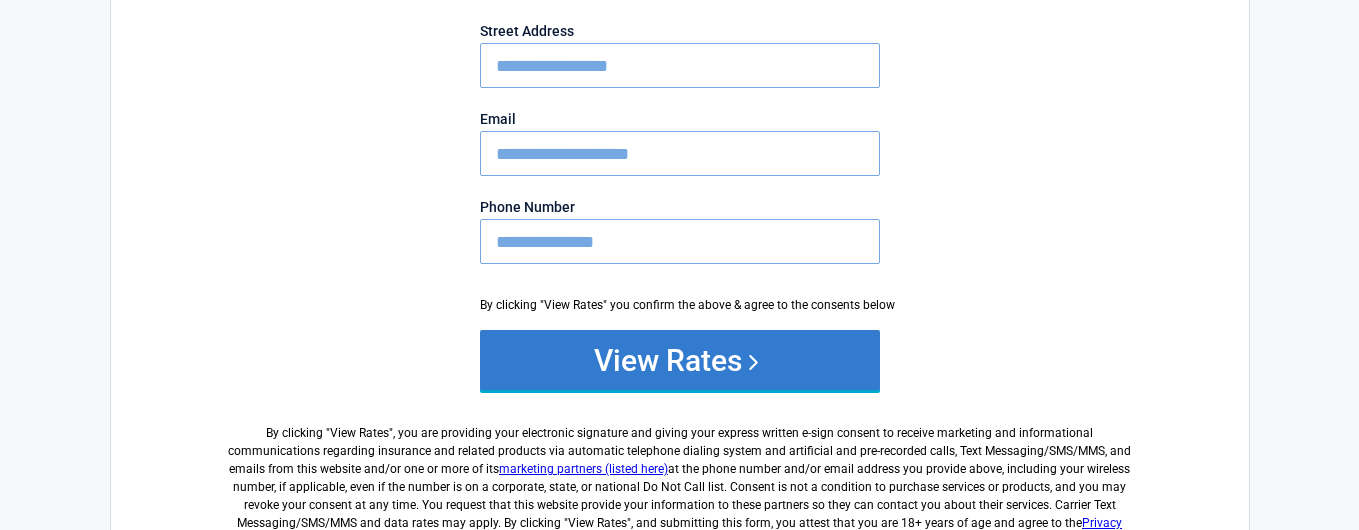 scroll, scrollTop: 360, scrollLeft: 0, axis: vertical 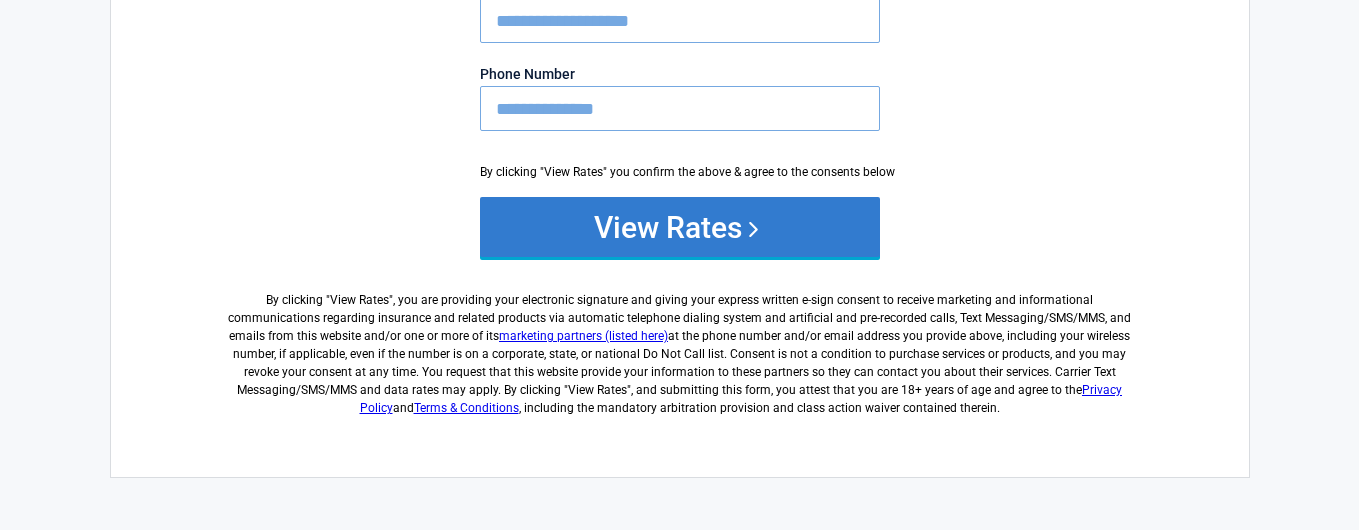 click on "View Rates" at bounding box center [680, 227] 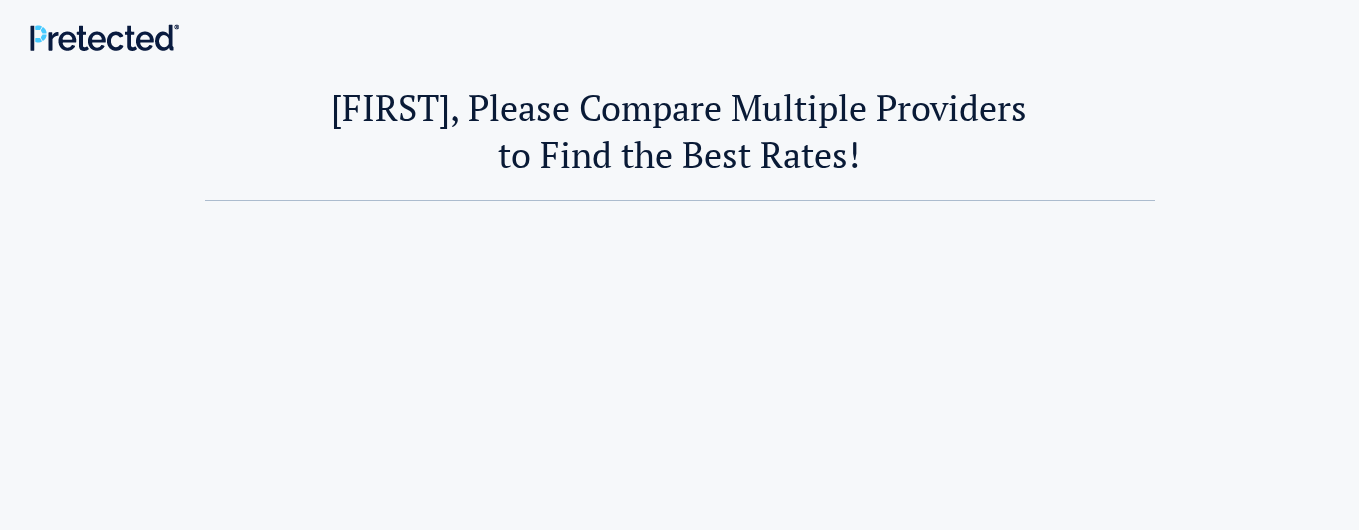 scroll, scrollTop: 0, scrollLeft: 0, axis: both 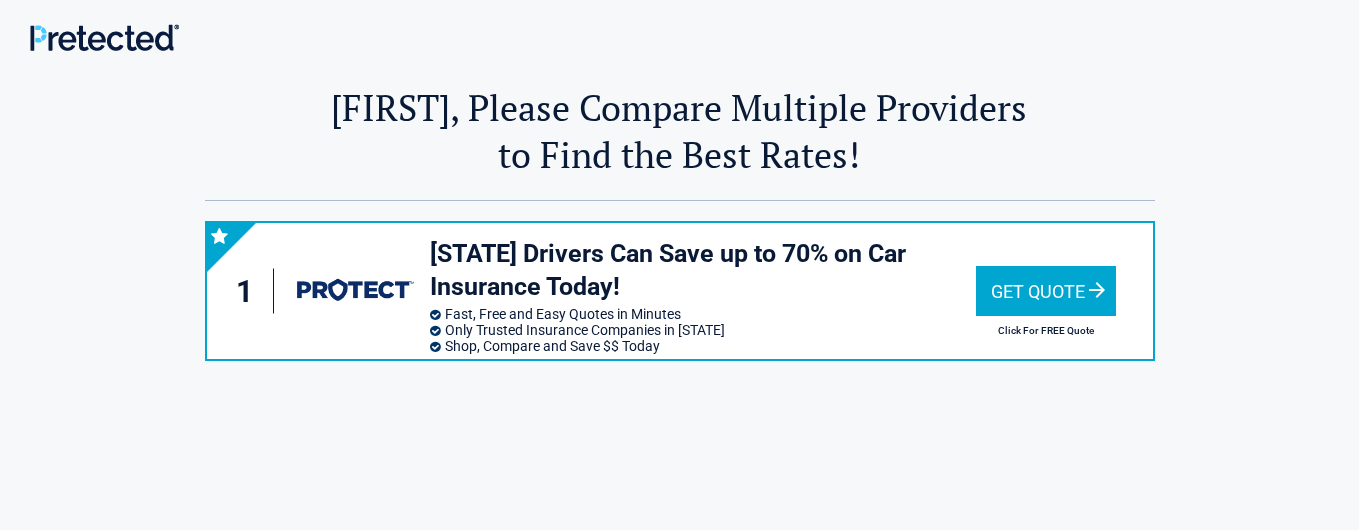 click on "Get Quote" at bounding box center [1046, 291] 